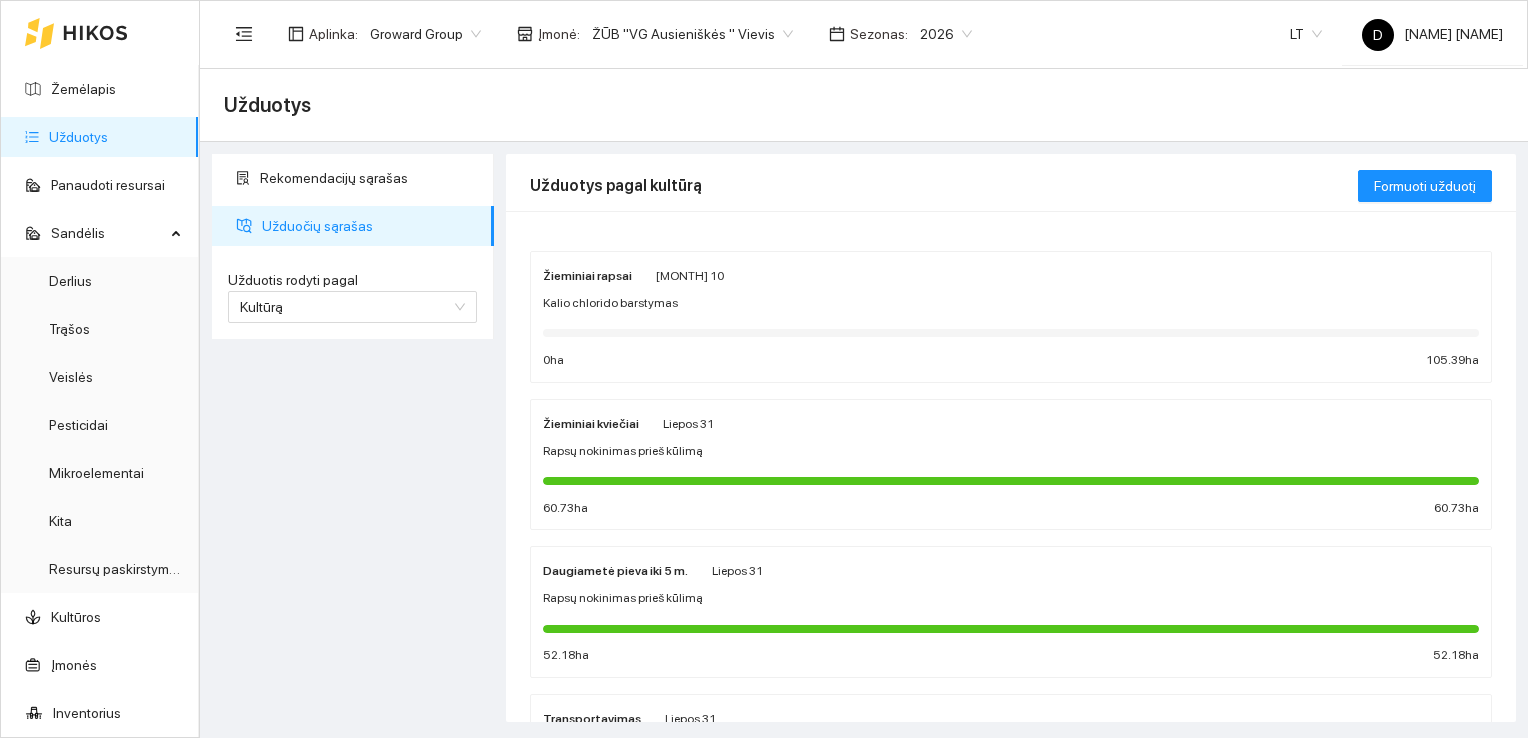 scroll, scrollTop: 0, scrollLeft: 0, axis: both 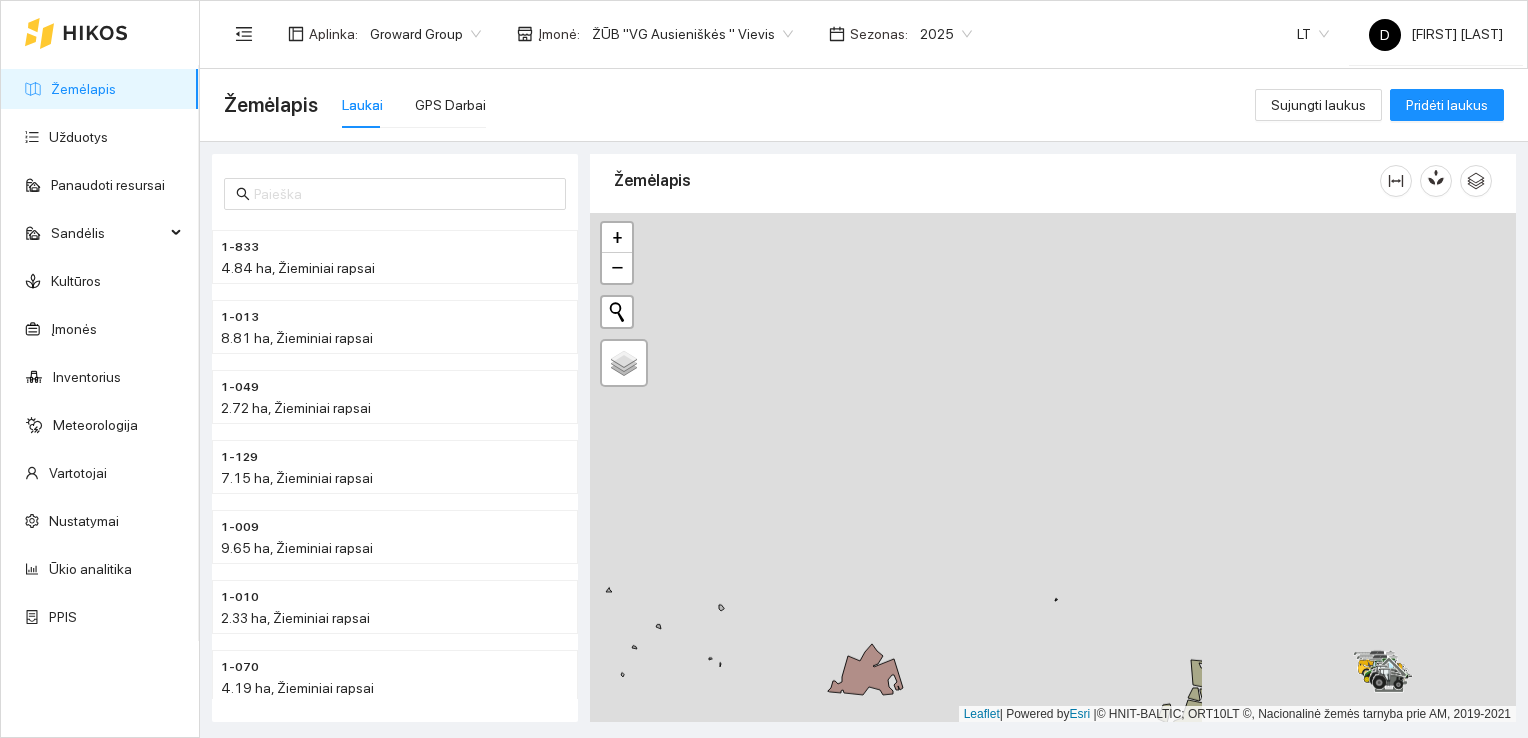 drag, startPoint x: 1410, startPoint y: 283, endPoint x: 832, endPoint y: 498, distance: 616.69196 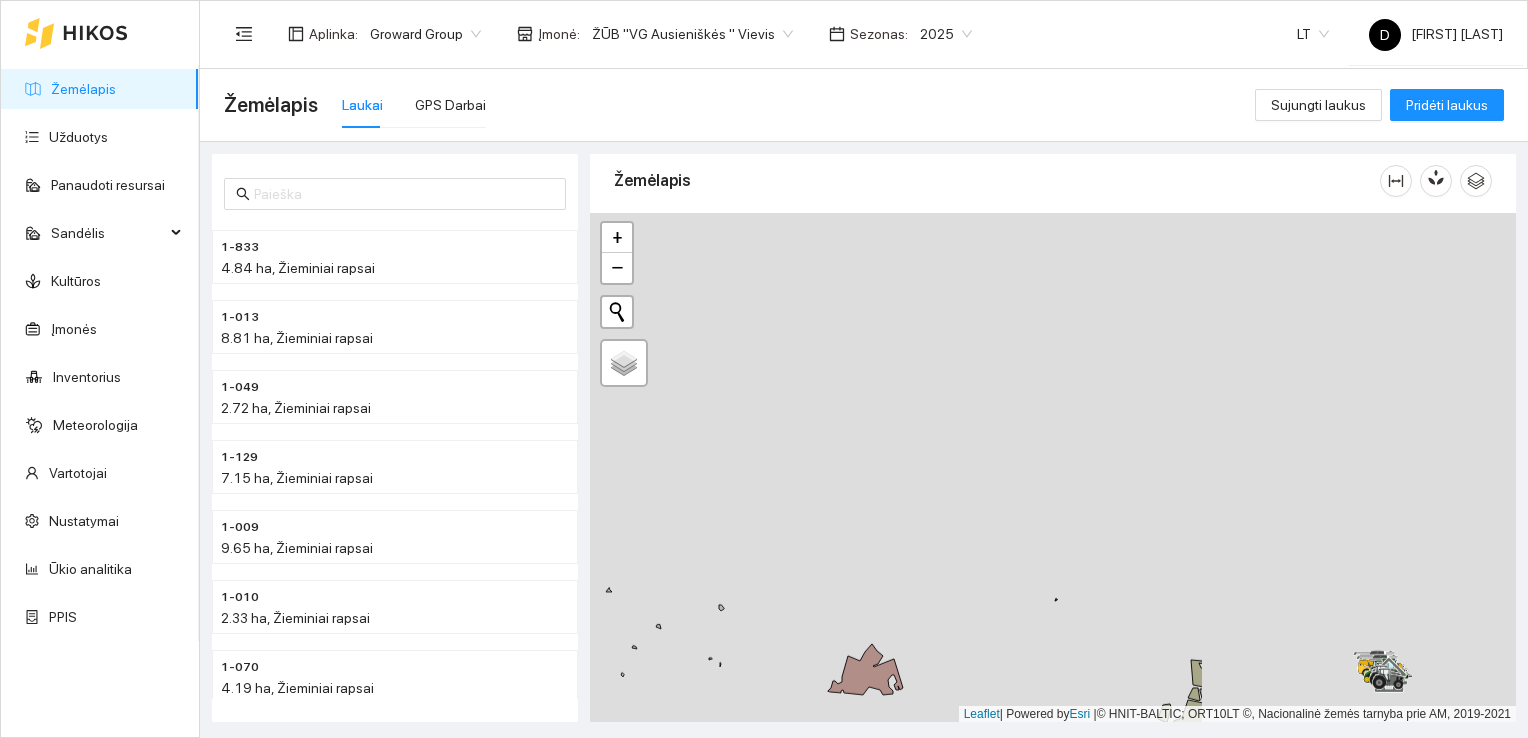click at bounding box center (1053, 468) 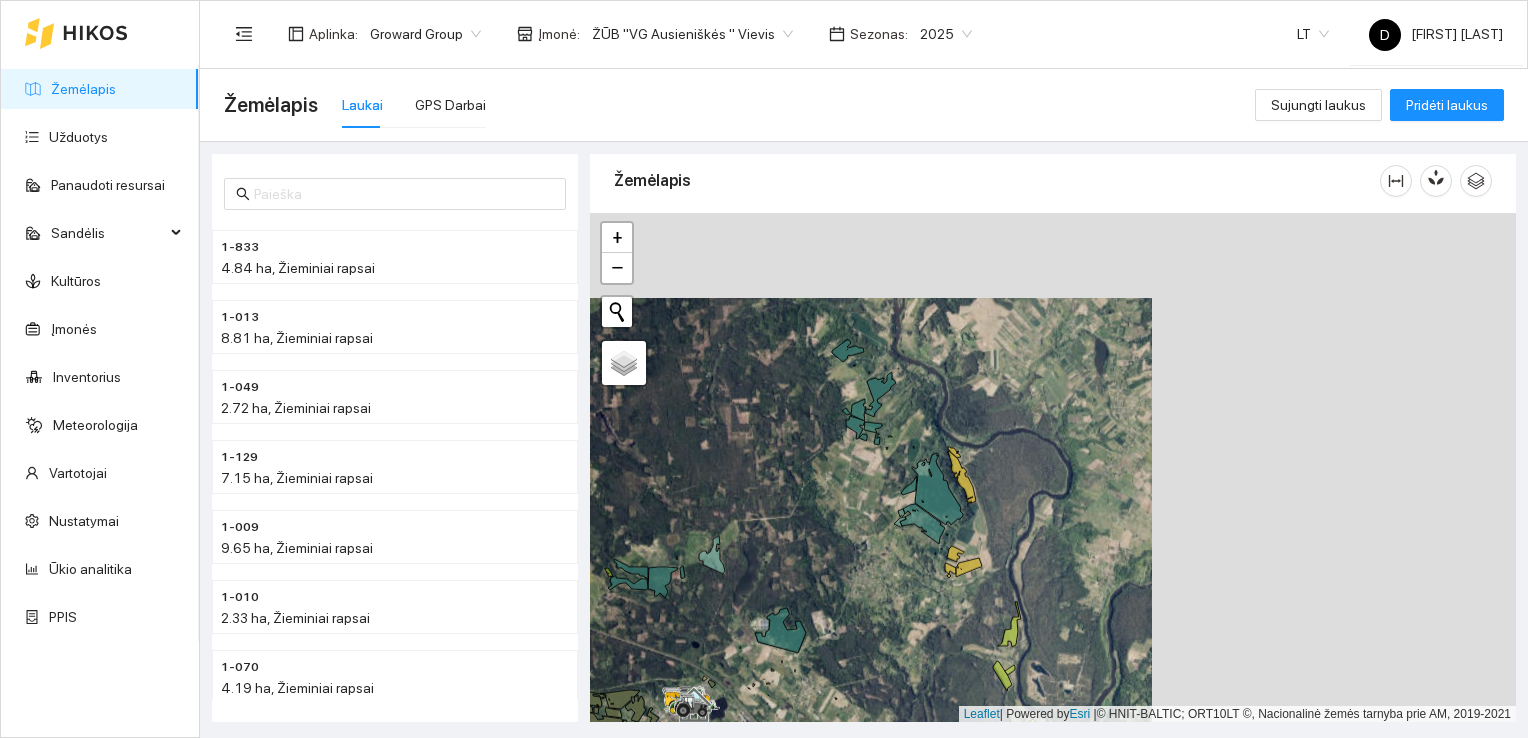 drag, startPoint x: 1273, startPoint y: 469, endPoint x: 900, endPoint y: 554, distance: 382.5624 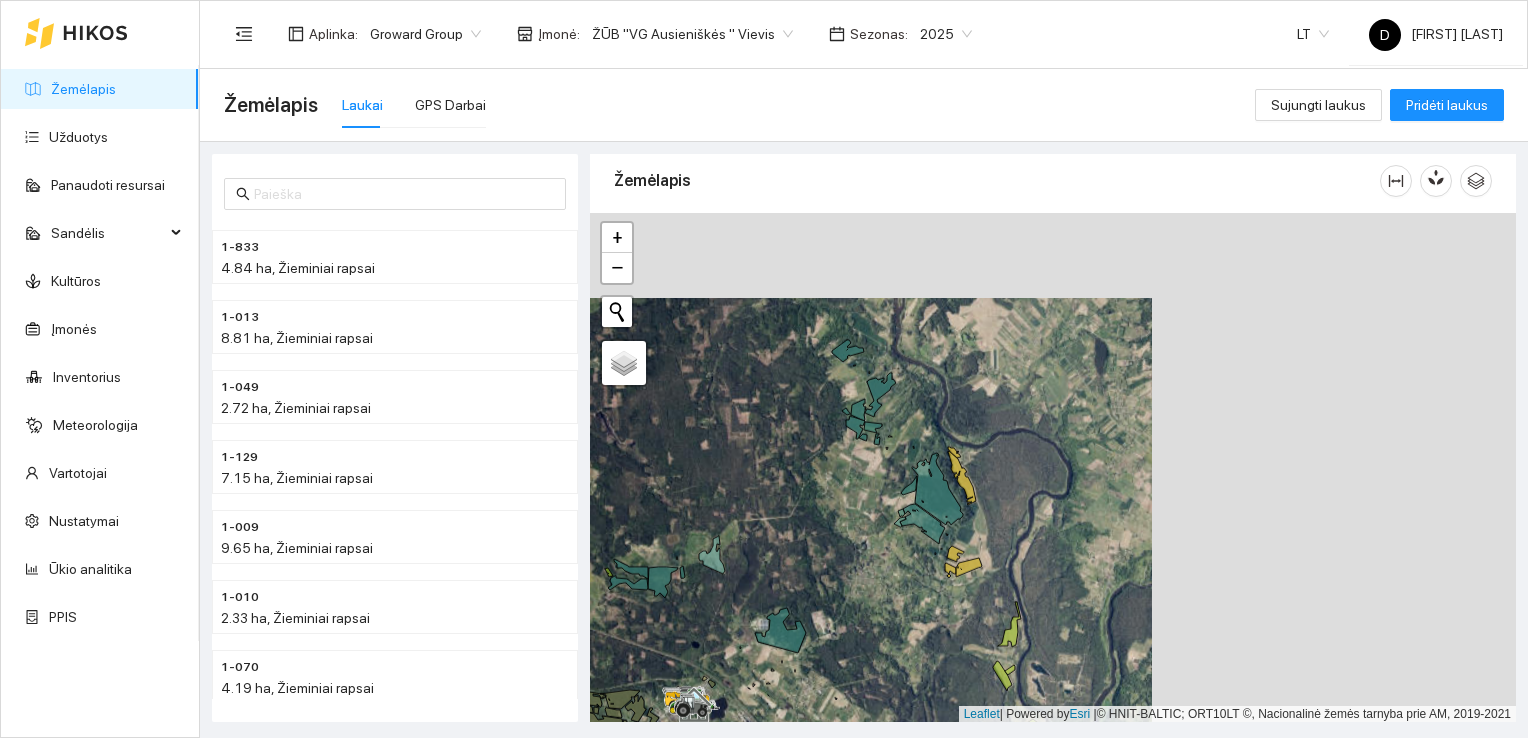 click at bounding box center (1053, 468) 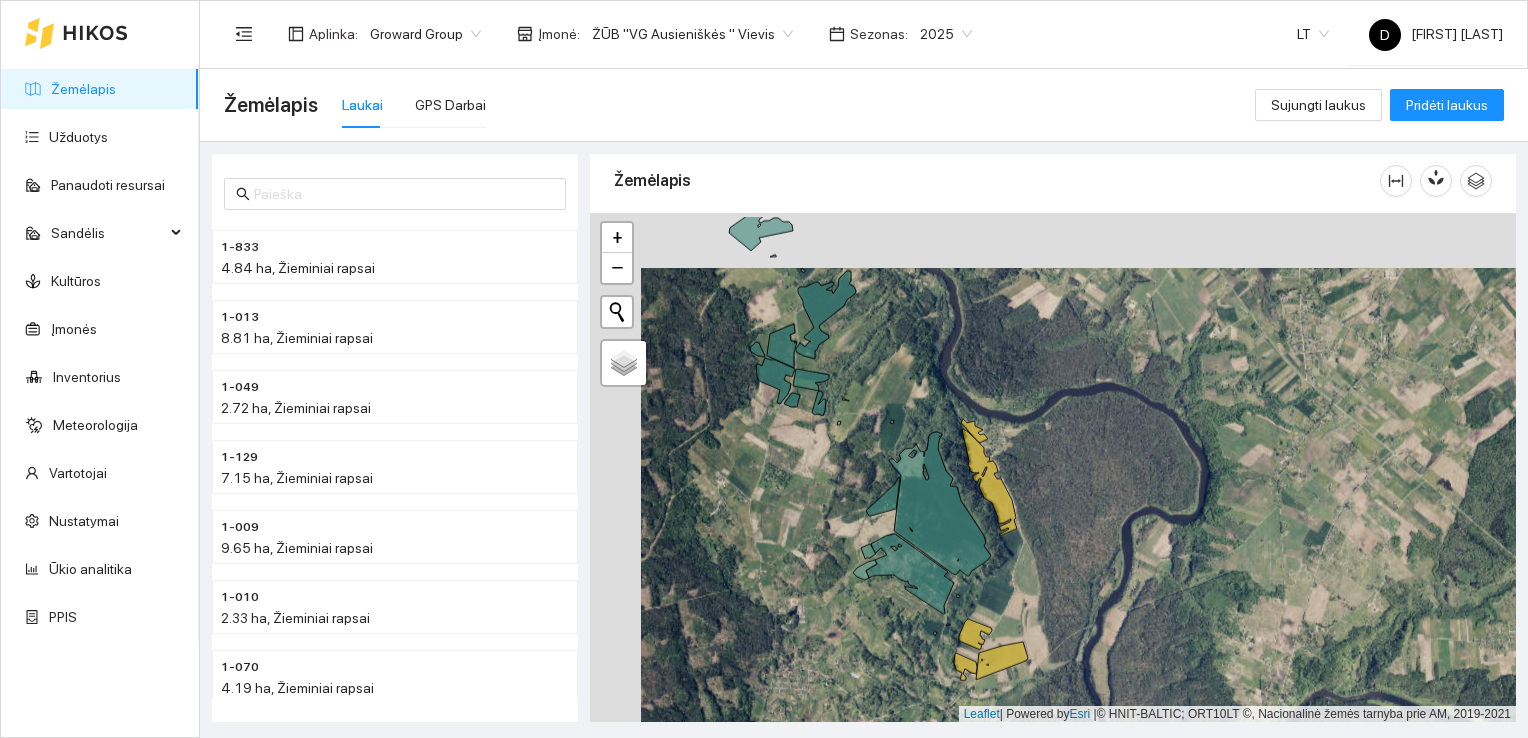 drag, startPoint x: 1001, startPoint y: 430, endPoint x: 1060, endPoint y: 496, distance: 88.52683 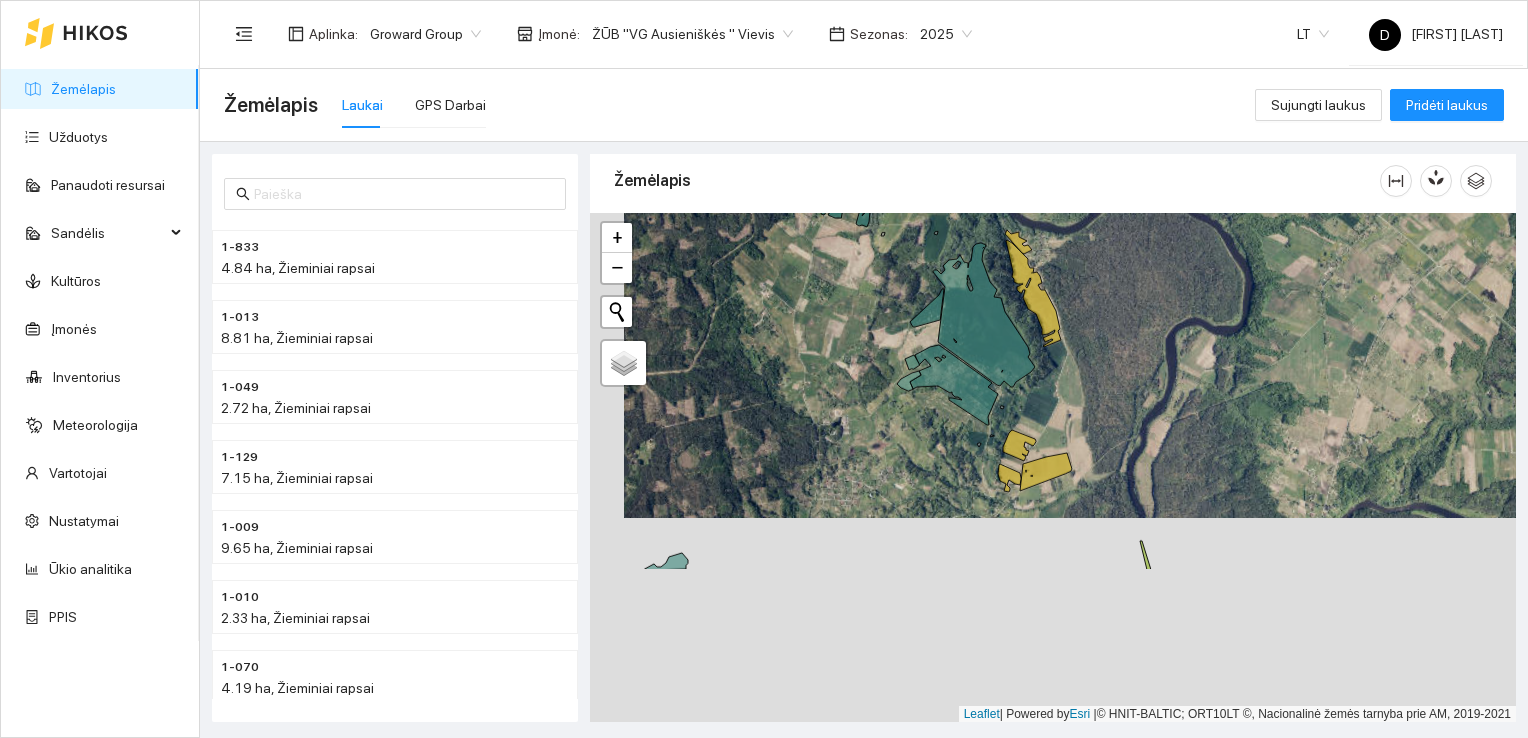drag, startPoint x: 1068, startPoint y: 562, endPoint x: 1119, endPoint y: 338, distance: 229.73245 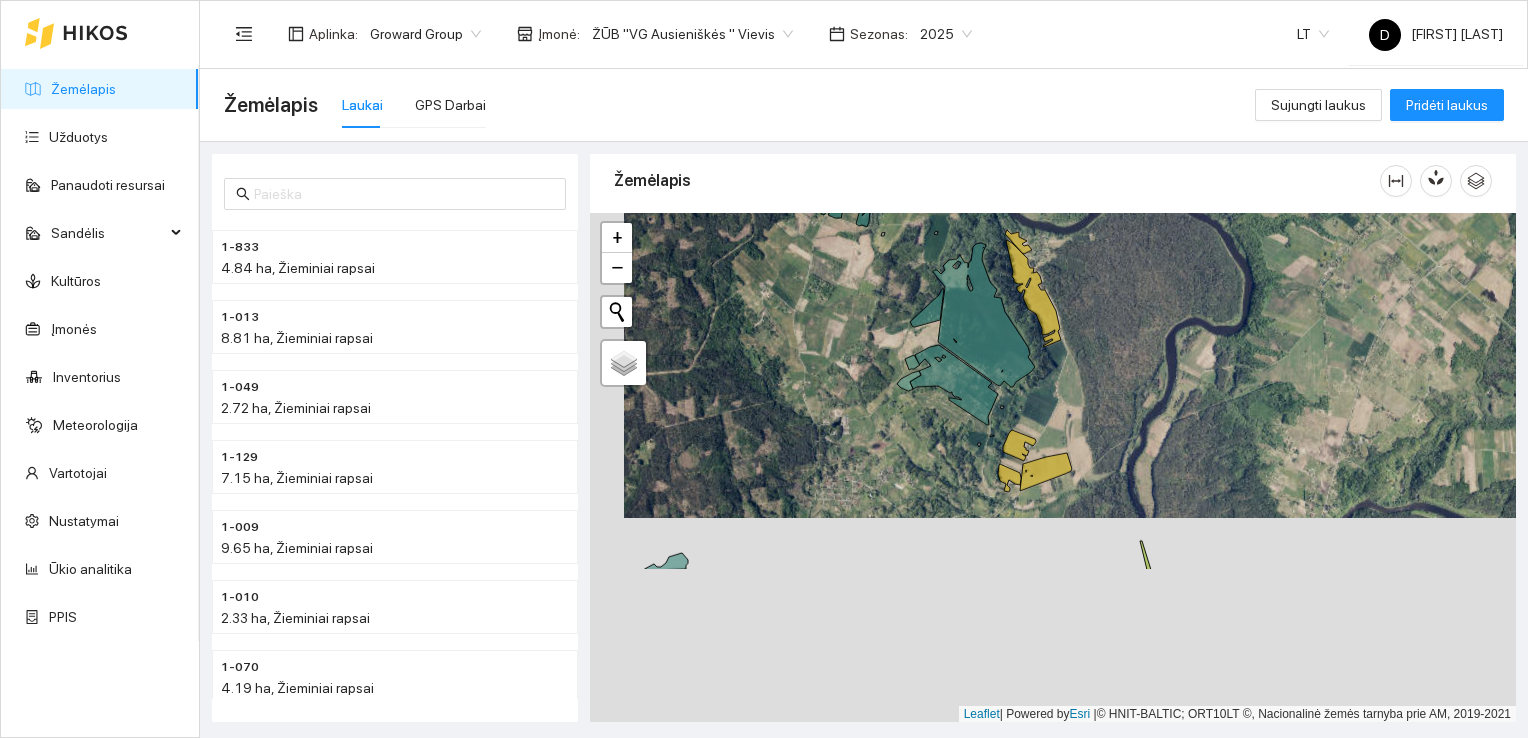 click at bounding box center (1053, 468) 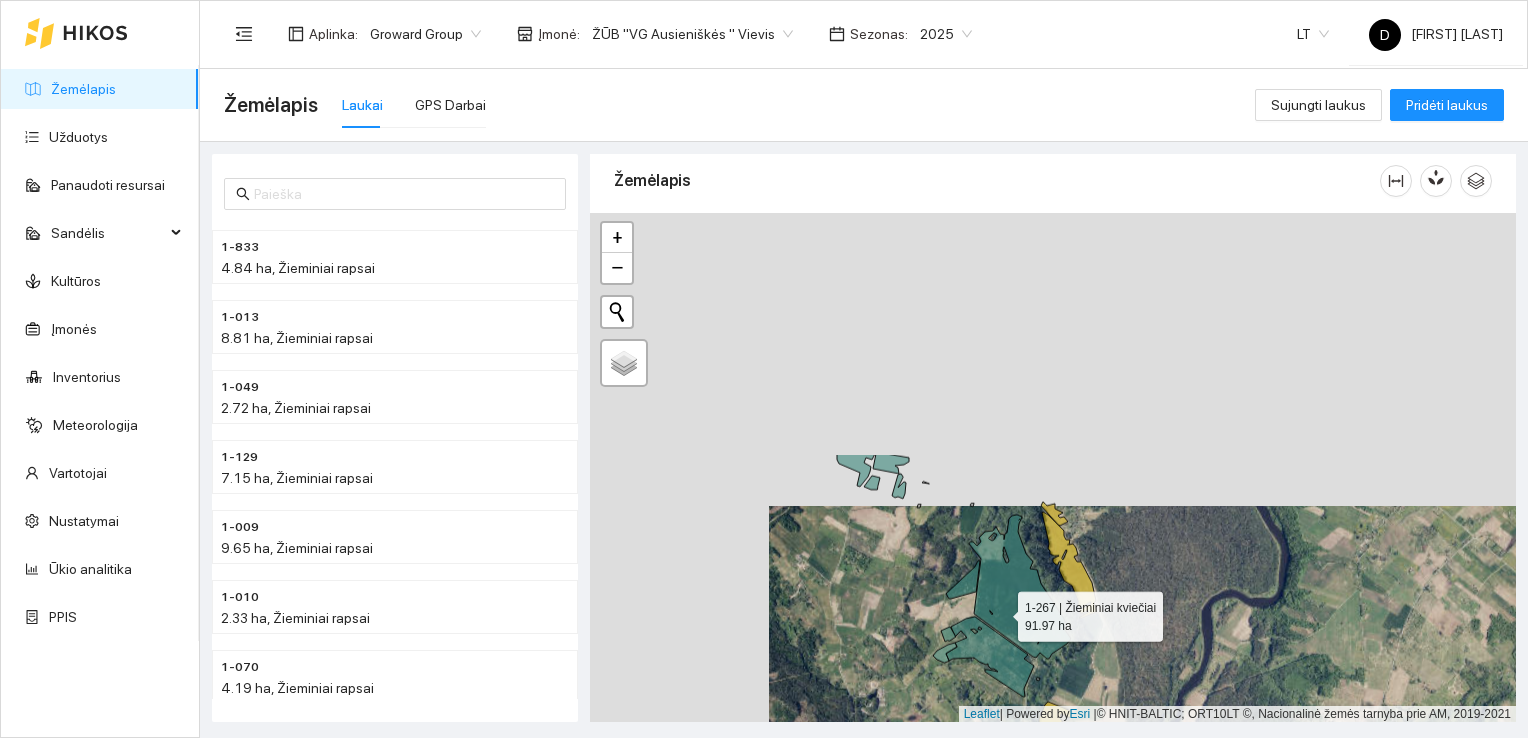 drag, startPoint x: 815, startPoint y: 308, endPoint x: 999, endPoint y: 605, distance: 349.37802 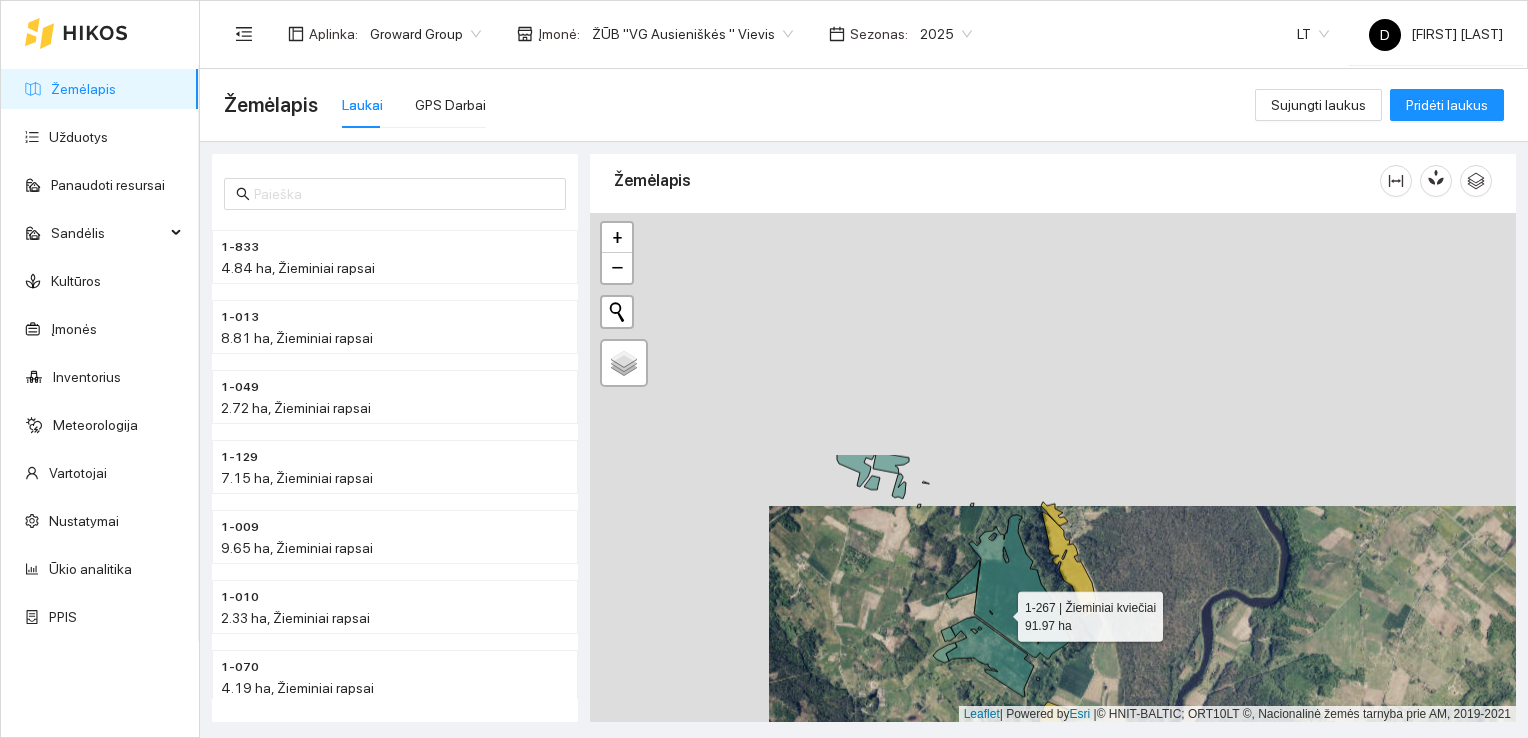 click 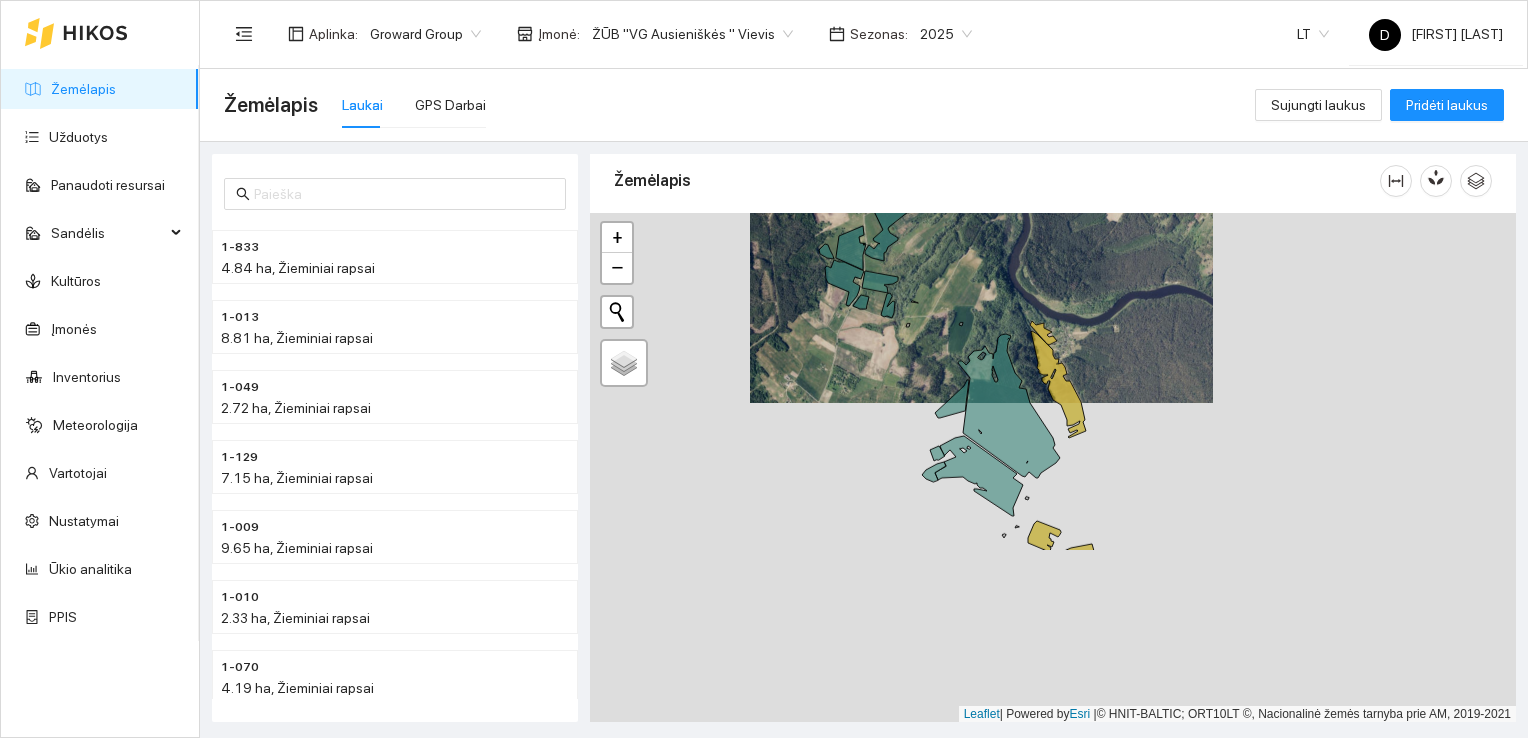 drag, startPoint x: 1064, startPoint y: 526, endPoint x: 1053, endPoint y: 240, distance: 286.21146 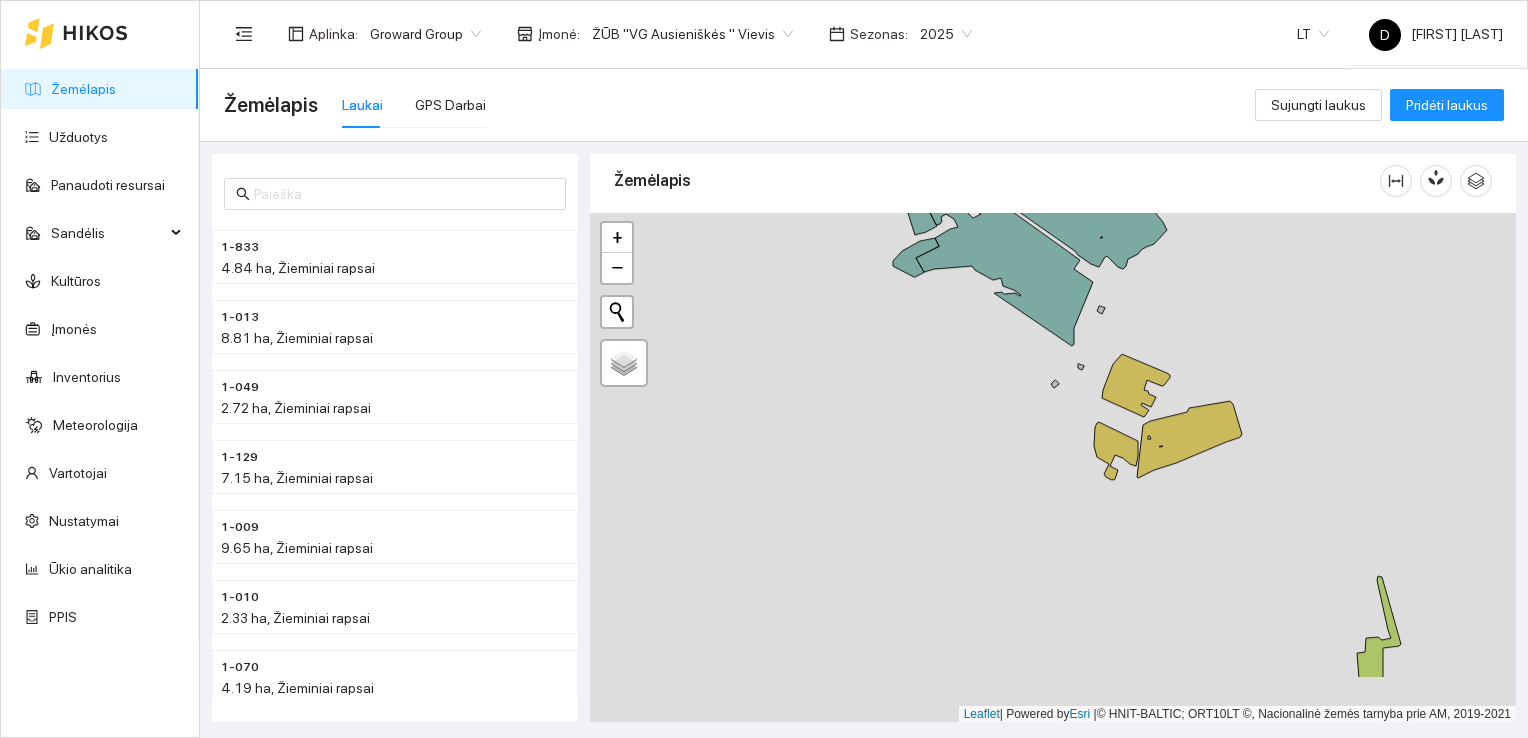 drag, startPoint x: 1079, startPoint y: 541, endPoint x: 1223, endPoint y: 447, distance: 171.96512 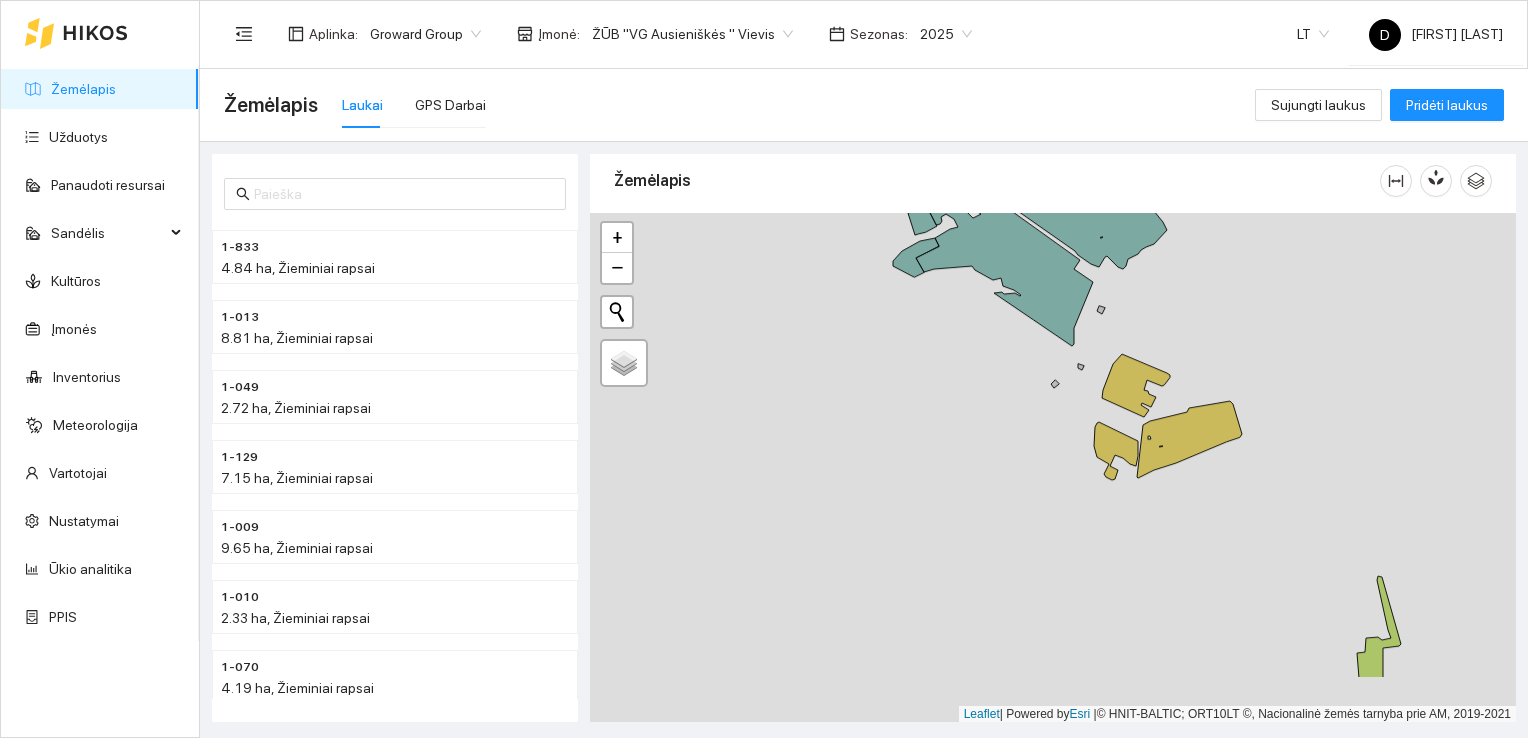 click at bounding box center [1053, 468] 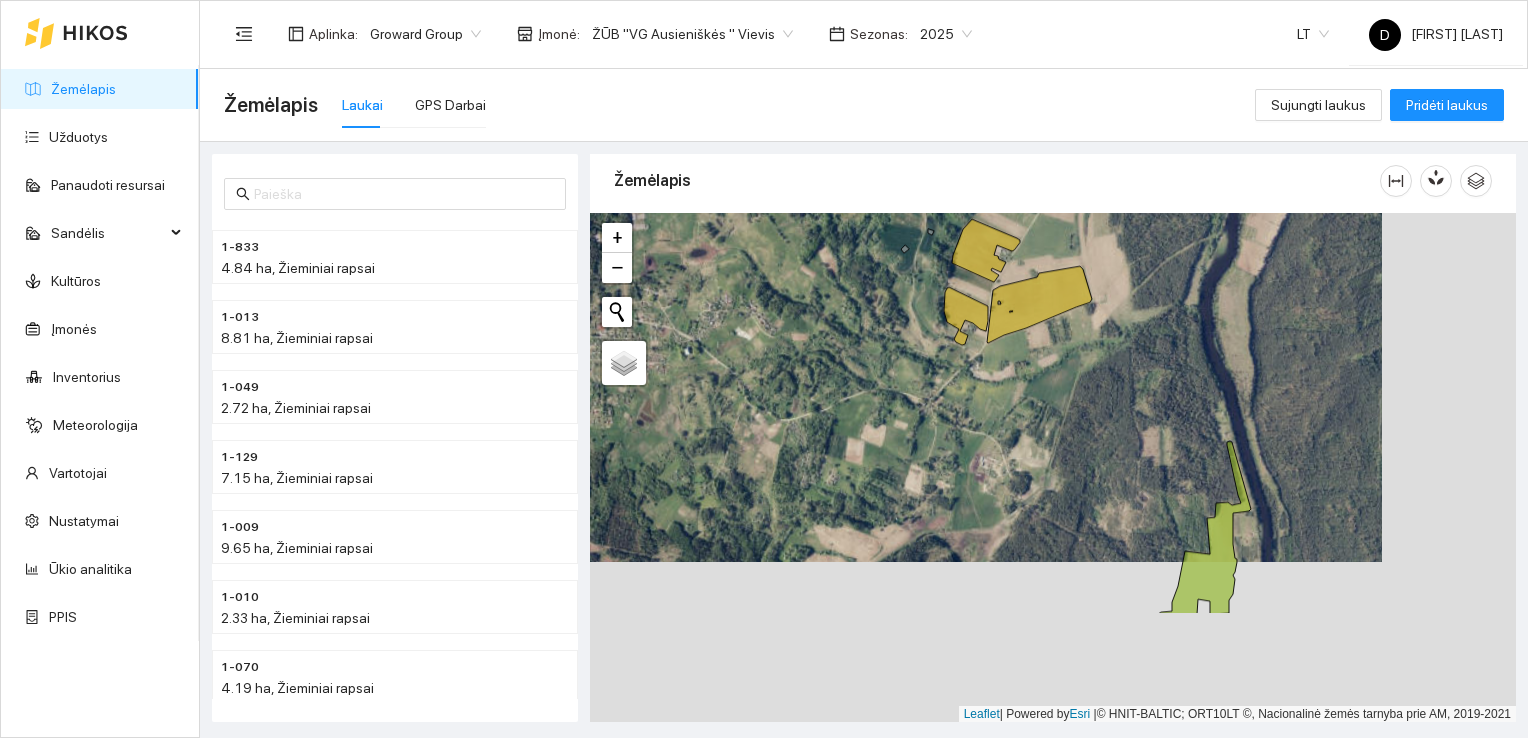 drag, startPoint x: 1220, startPoint y: 585, endPoint x: 1080, endPoint y: 419, distance: 217.15433 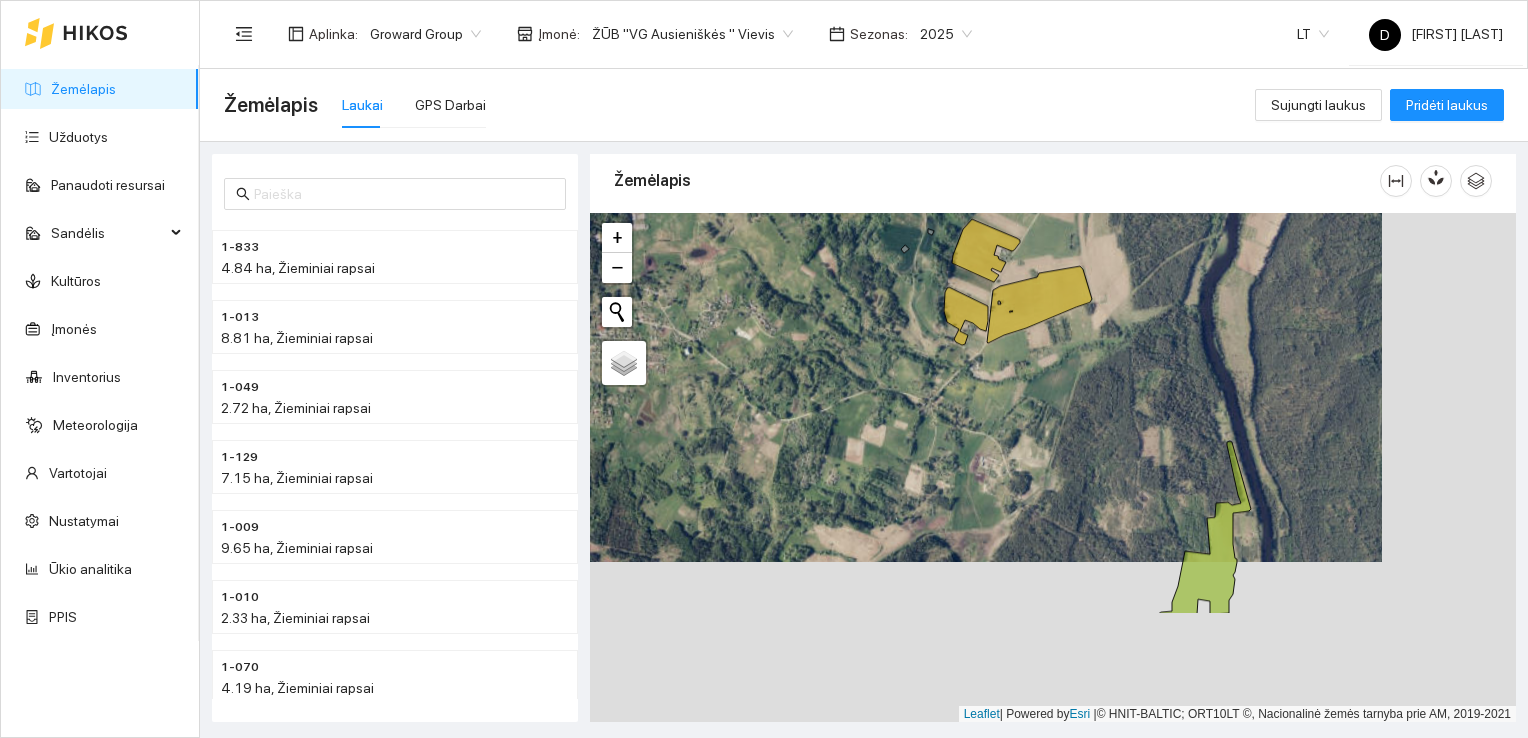 click at bounding box center [1053, 468] 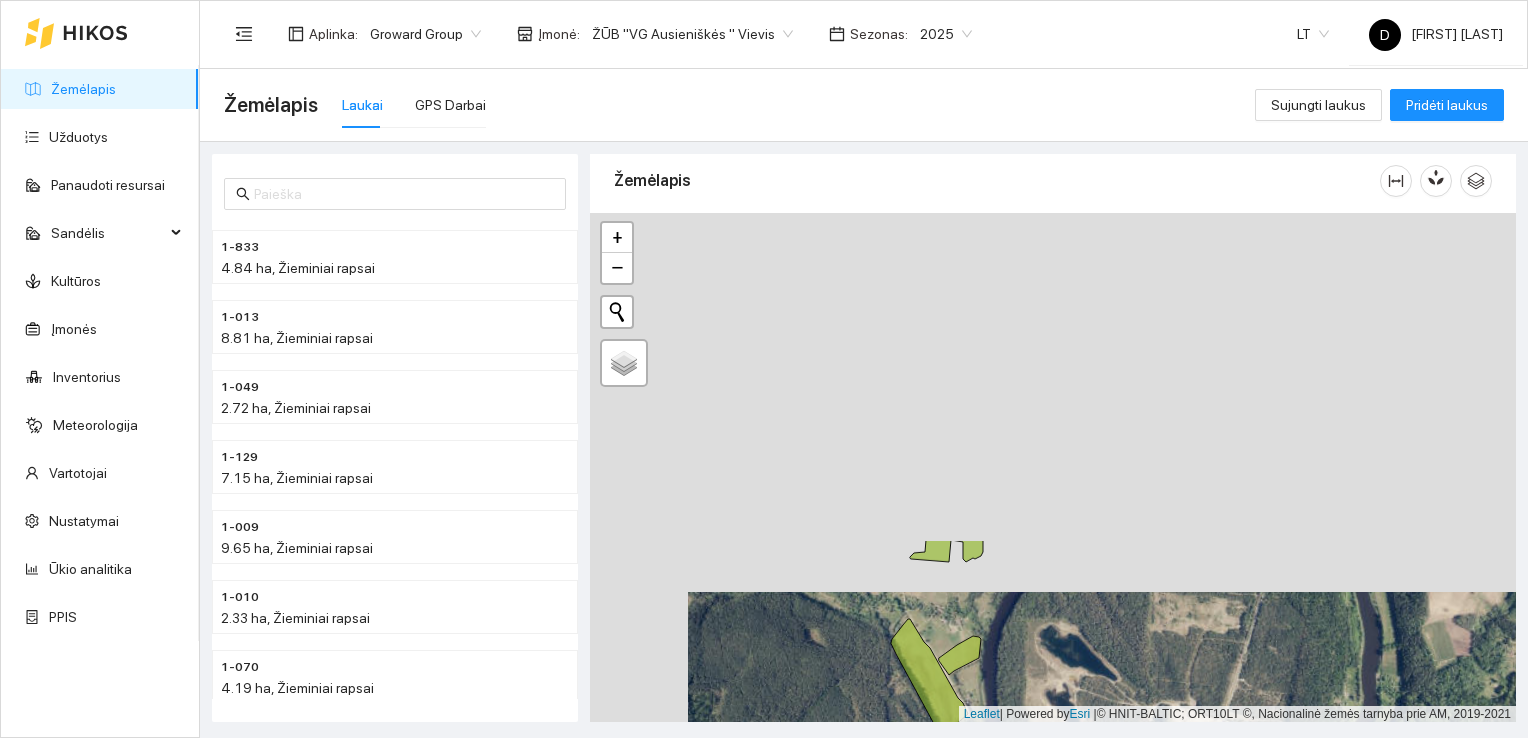 drag, startPoint x: 730, startPoint y: 365, endPoint x: 835, endPoint y: 754, distance: 402.9218 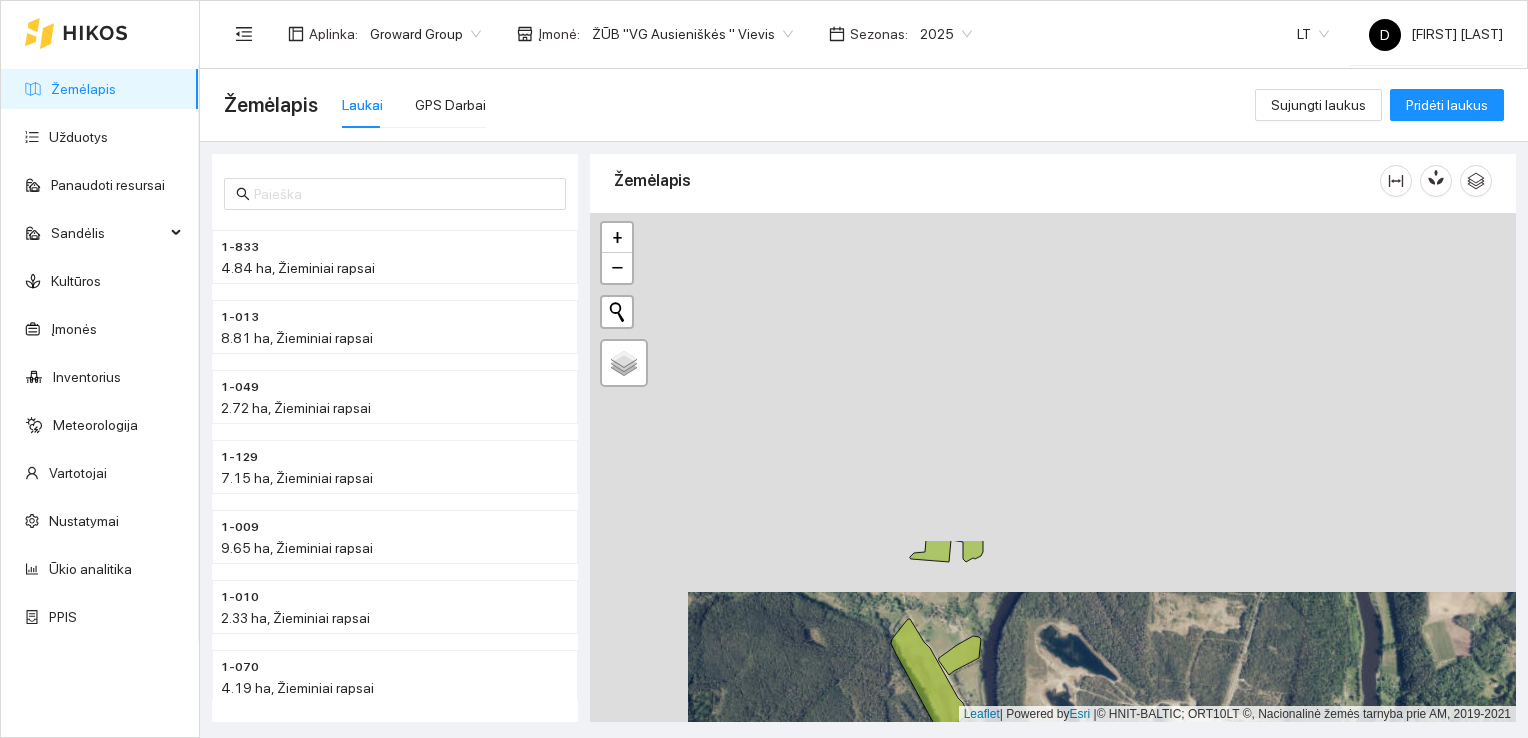 click on "map[:[{"id":"0","text":"Žemėlapis Užduotys Panaudoti resursai Sandėlis KultūrosĮmonės Inventorius Meteorologija Vartotojai Nustatymai Ūkio analitika PPIS Aplinka : Groward GroupĮmonė : ŽŪB "VG Ausieniškės "  Vievis Sezonas : 2025 LT D [FIRST] [LAST]   Žemėlapis Laukai GPS Darbai Sujungti laukus Pridėti laukus 1-833 4.84 ha, Žieminiai rapsai 1-013 8.81 ha, Žieminiai rapsai 1-049 2.72 ha, Žieminiai rapsai 1-129 7.15 ha, Žieminiai rapsai 1-009 9.65 ha, Žieminiai rapsai 1-010 2.33 ha, Žieminiai rapsai 1-070 4.19 ha, Žieminiai rapsai 1-081 1.81 ha, Žieminiai rapsai Žemėlapis"},{"id":"1","text":"[FIRST] [LAST]"},{"id":"2","text":"1-129 | Žieminiai rapsai"},{"id":"3","text":"1-124 | Žieminiai rapsai"},{"id":"4","text":"4.34 ha"}]]" at bounding box center (764, 369) 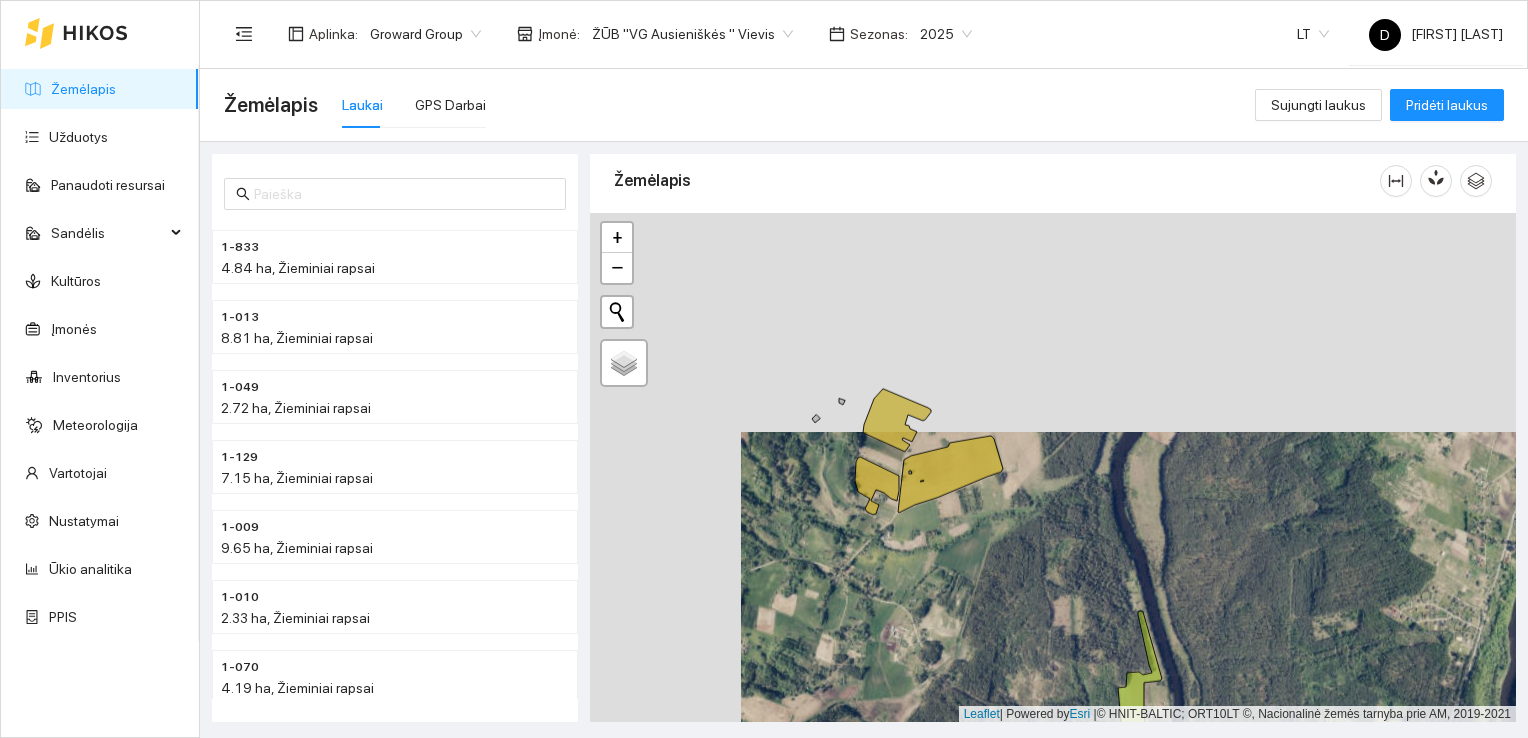drag, startPoint x: 863, startPoint y: 379, endPoint x: 1014, endPoint y: 598, distance: 266.0113 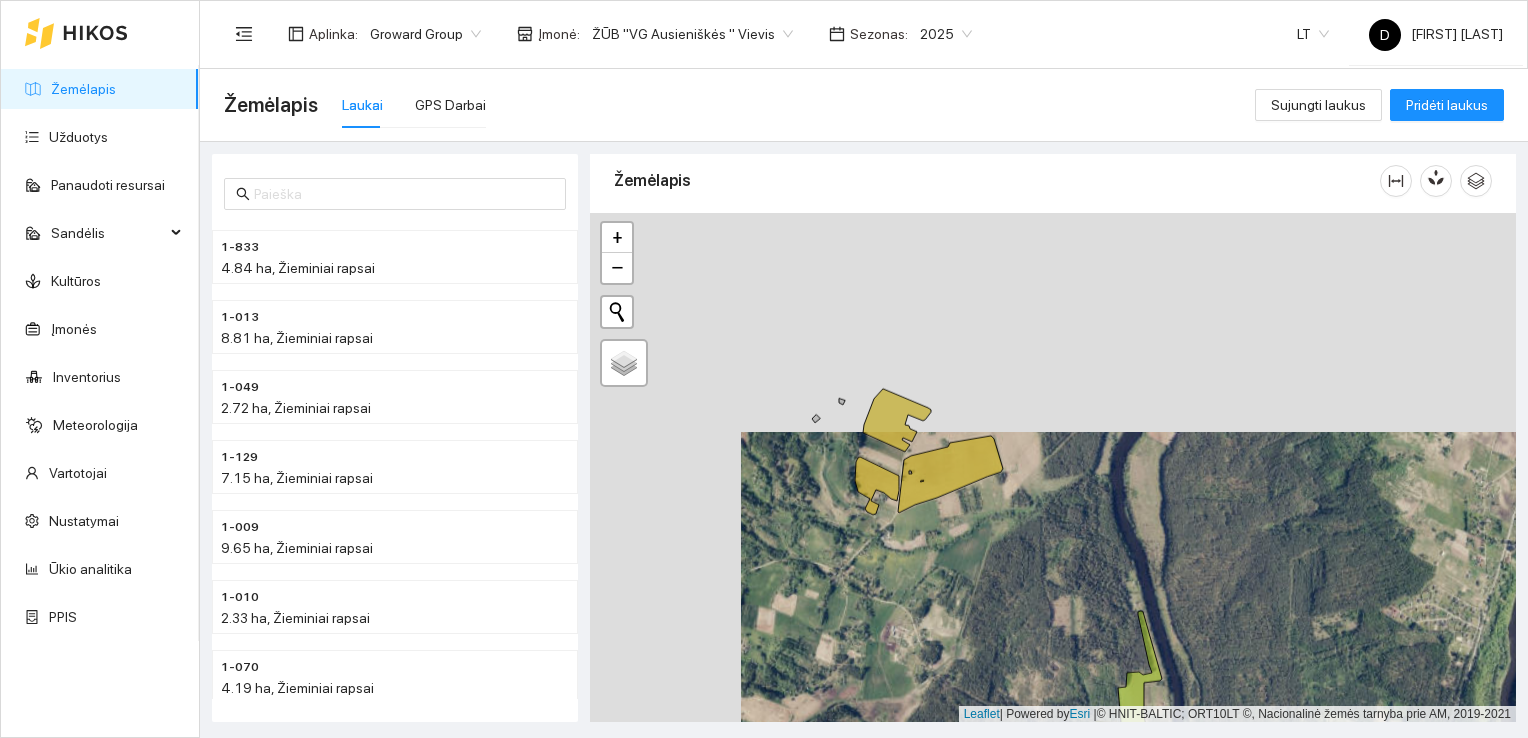 click at bounding box center [1053, 468] 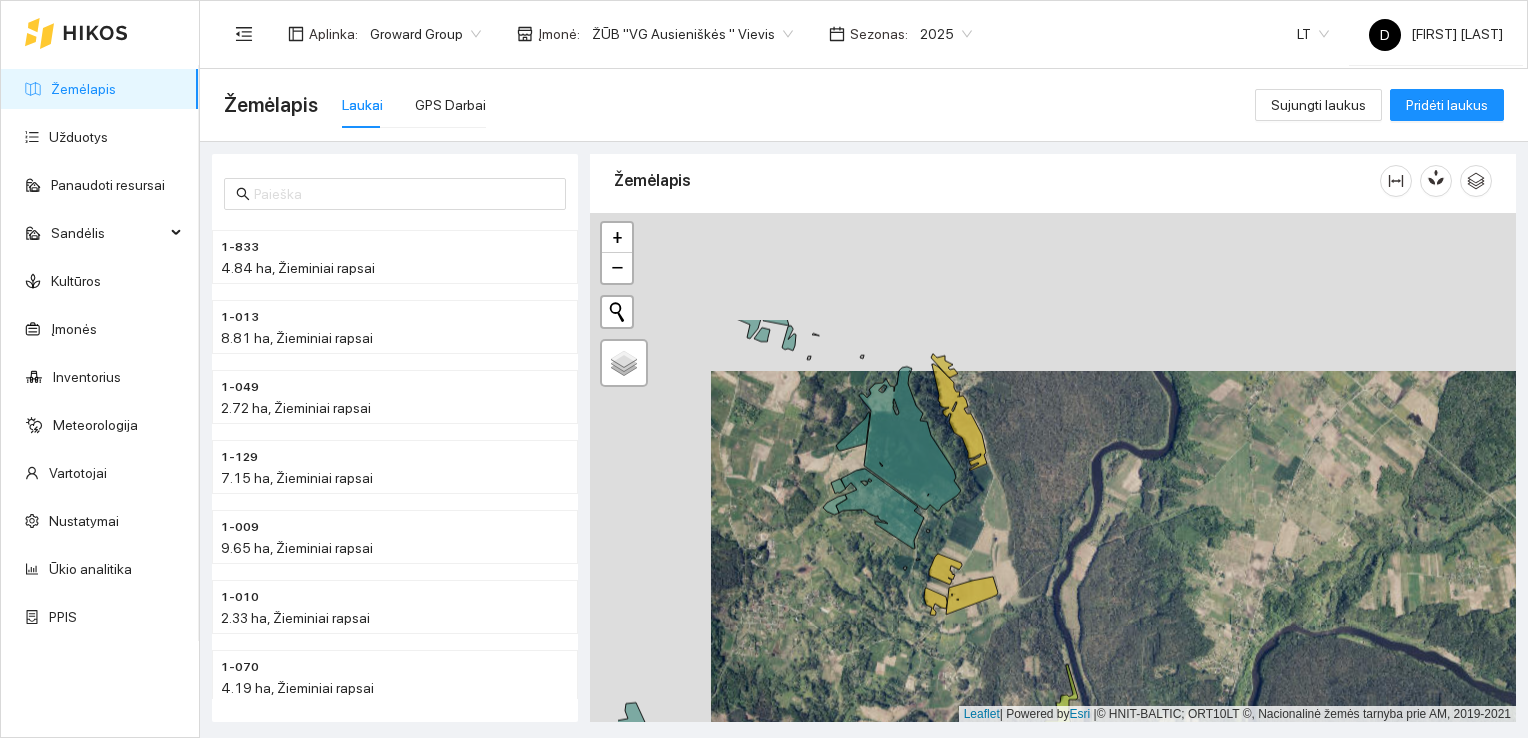 drag, startPoint x: 880, startPoint y: 339, endPoint x: 1001, endPoint y: 497, distance: 199.01006 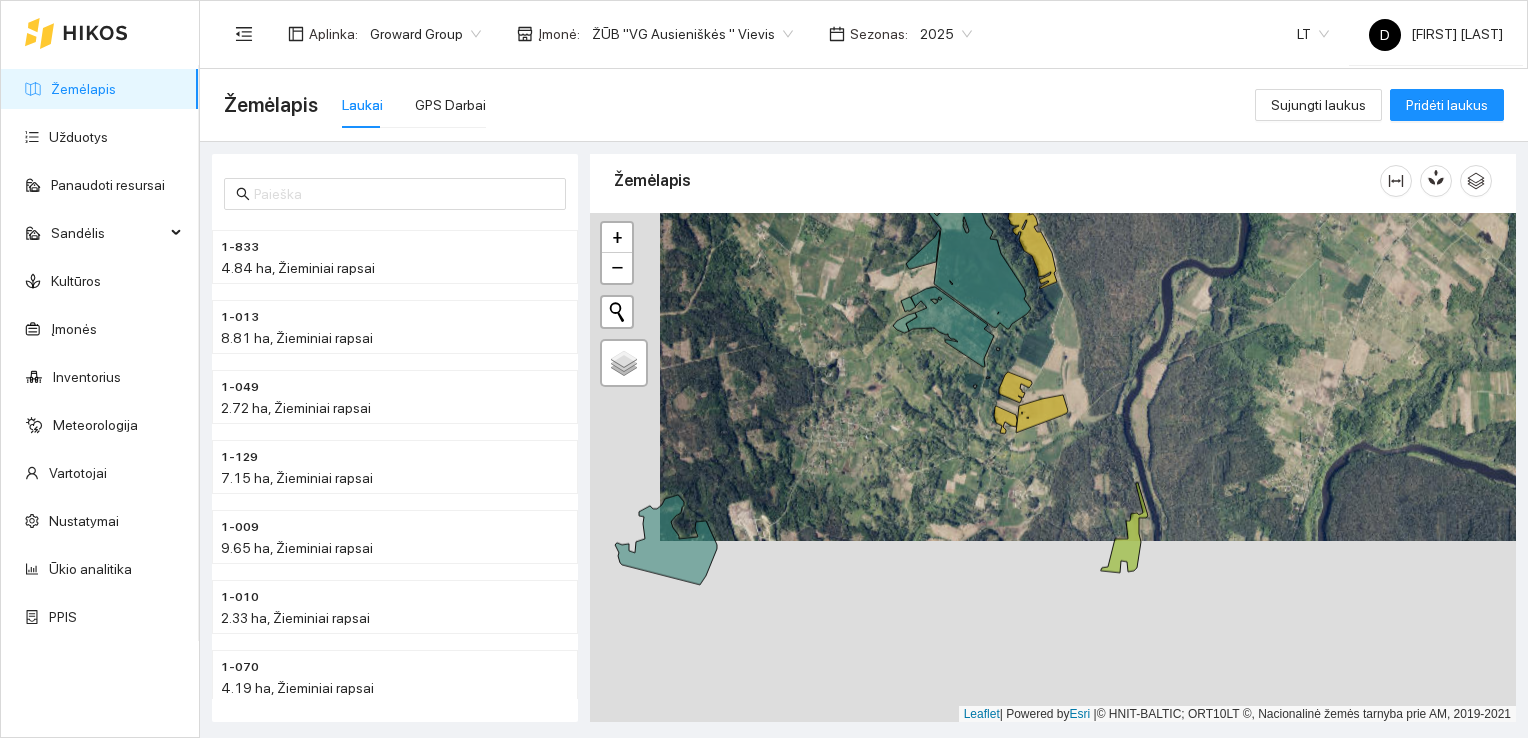 drag, startPoint x: 1022, startPoint y: 547, endPoint x: 1093, endPoint y: 359, distance: 200.96019 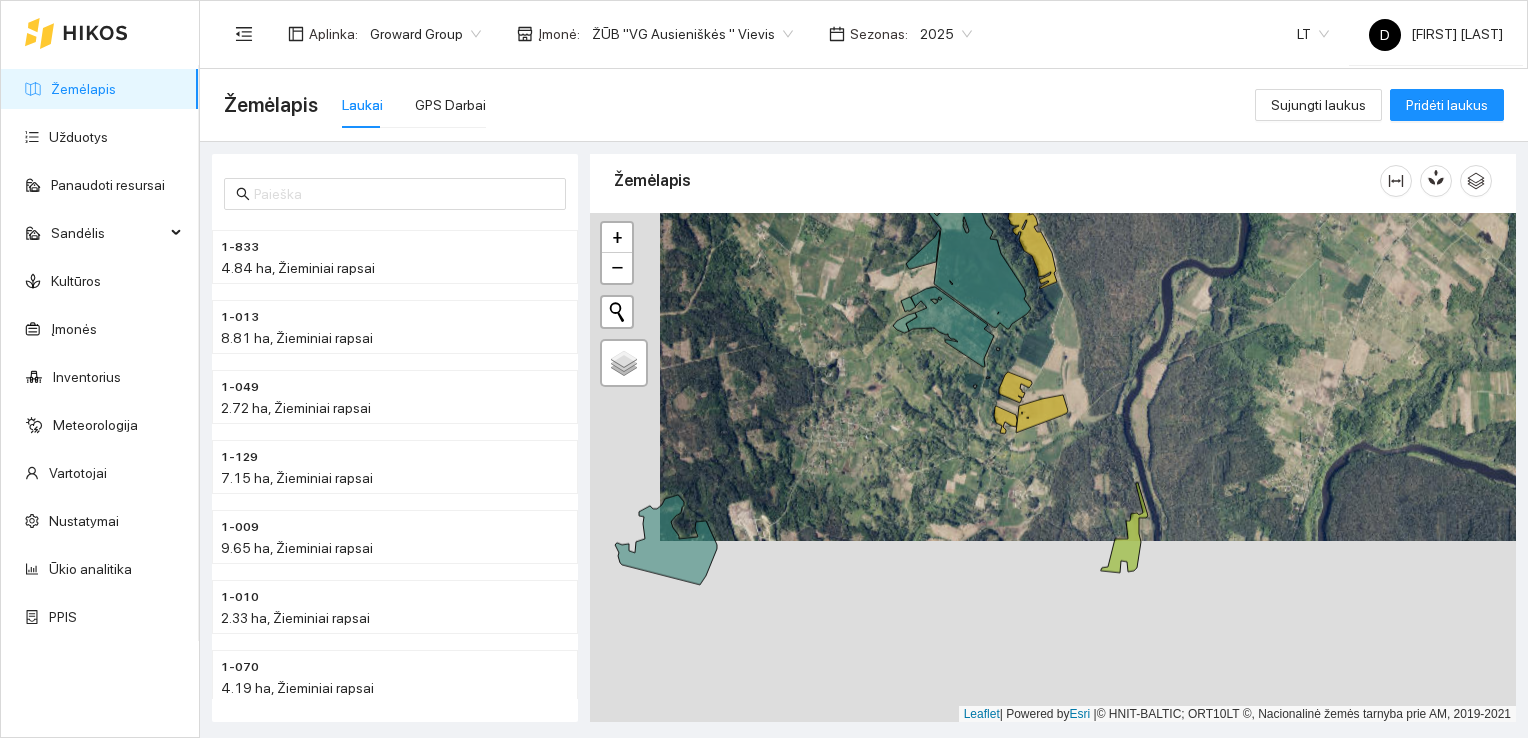 click at bounding box center [1053, 468] 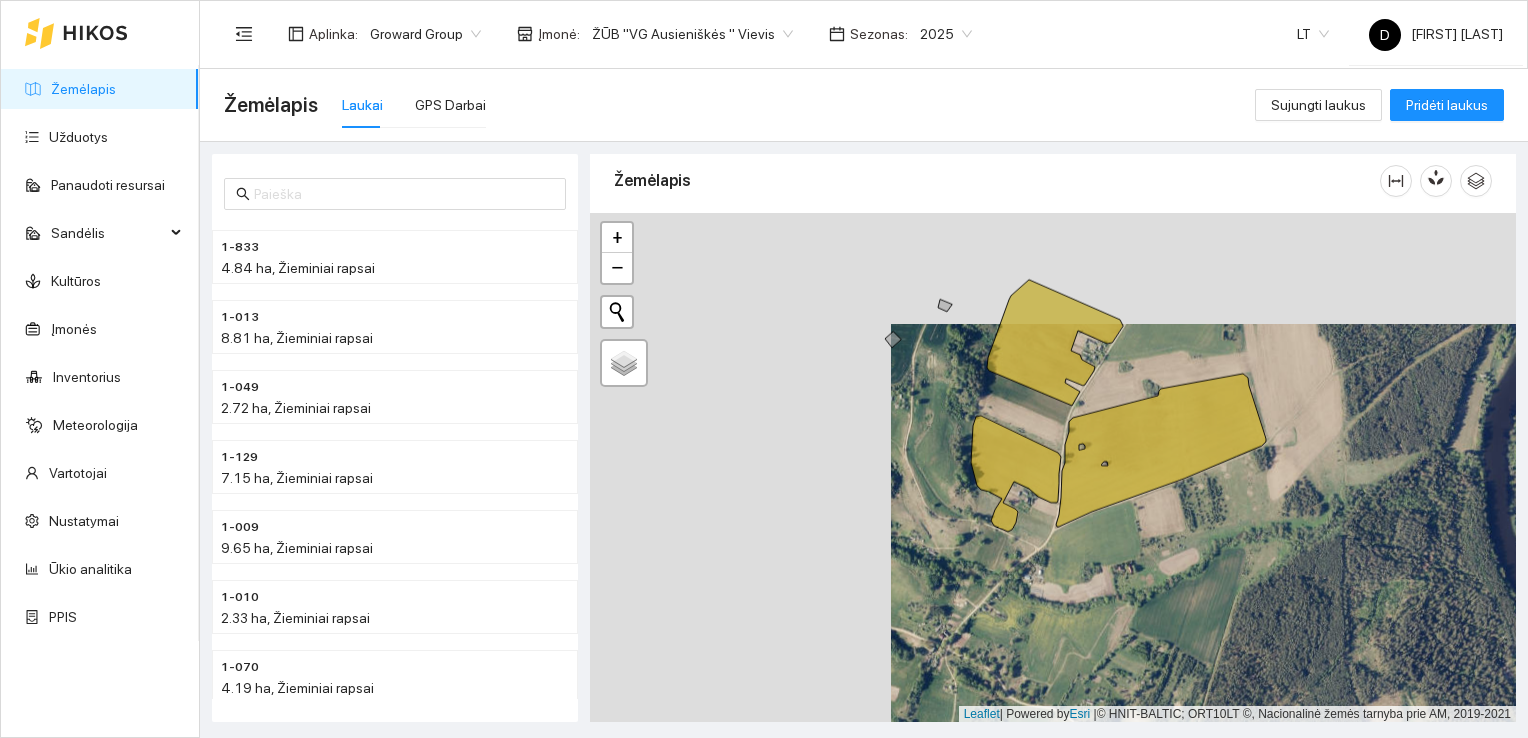 drag, startPoint x: 837, startPoint y: 435, endPoint x: 1139, endPoint y: 546, distance: 321.75302 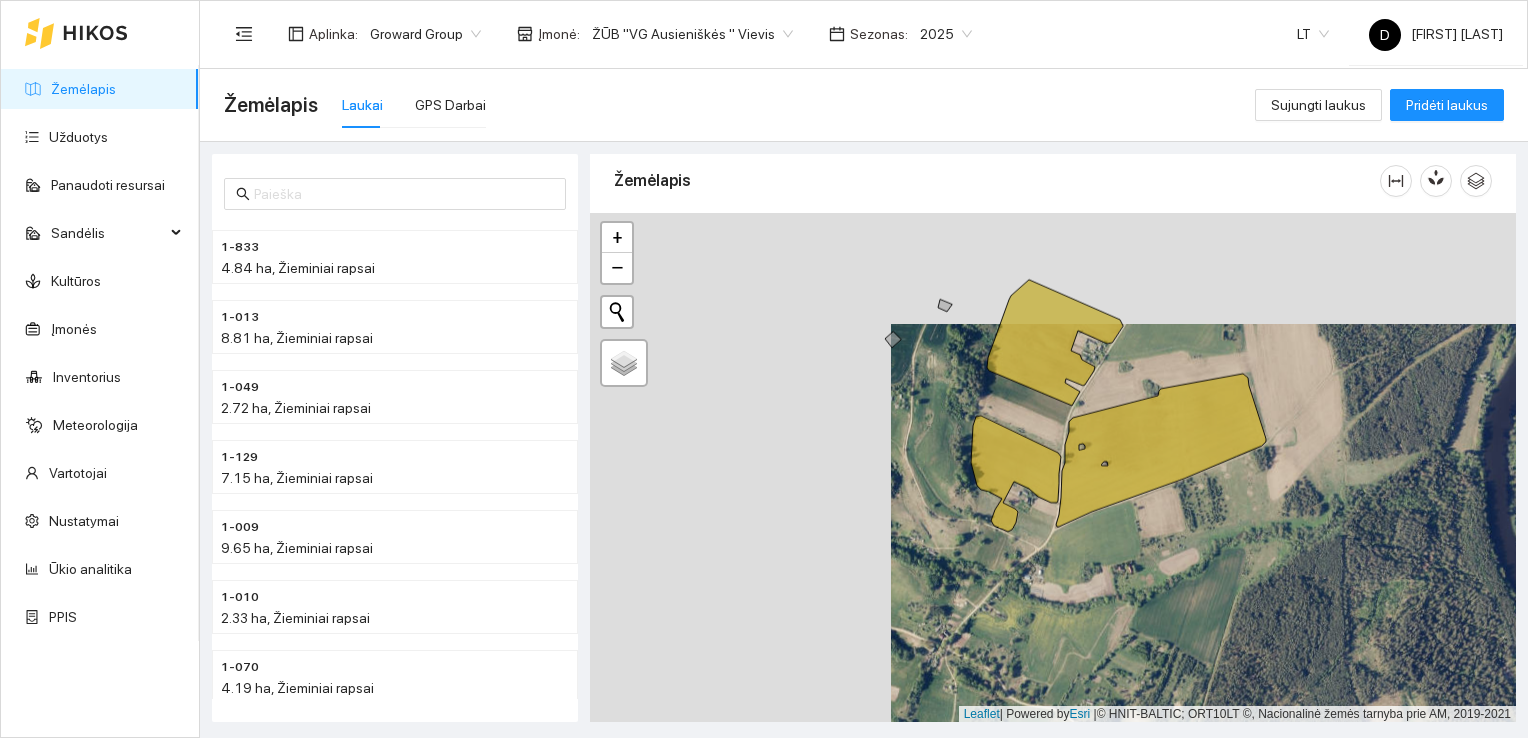 click at bounding box center (1053, 468) 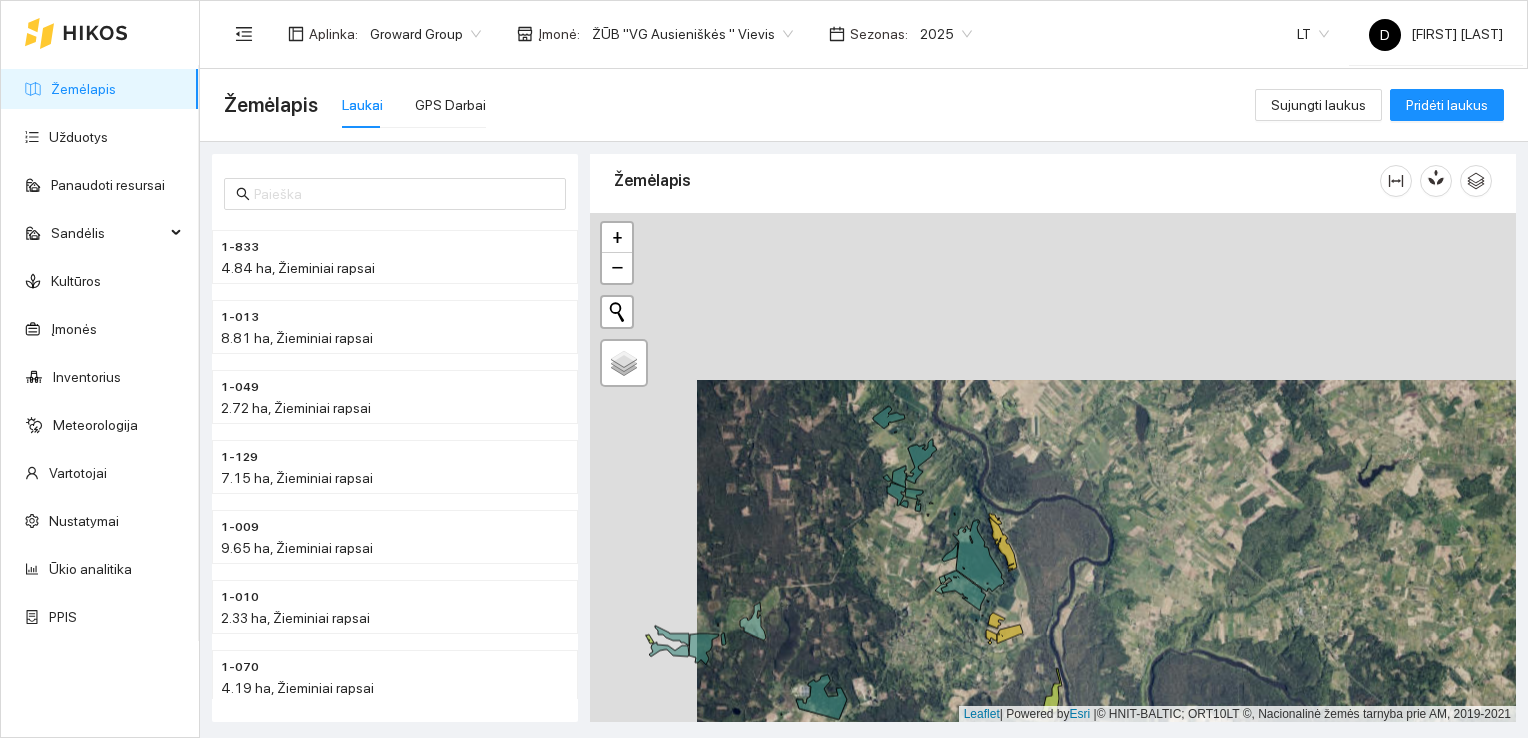 drag, startPoint x: 801, startPoint y: 350, endPoint x: 915, endPoint y: 522, distance: 206.34921 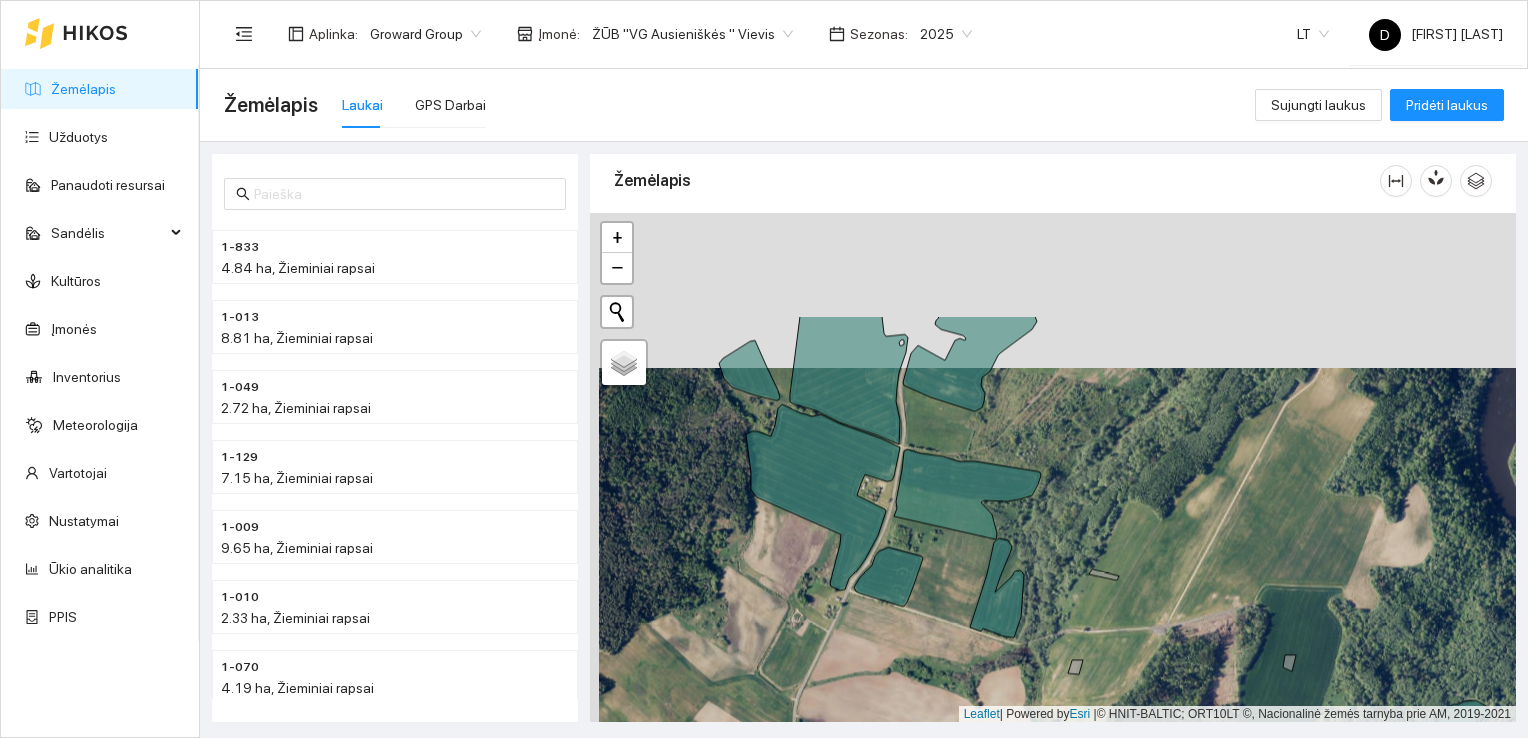 drag, startPoint x: 933, startPoint y: 426, endPoint x: 940, endPoint y: 592, distance: 166.14752 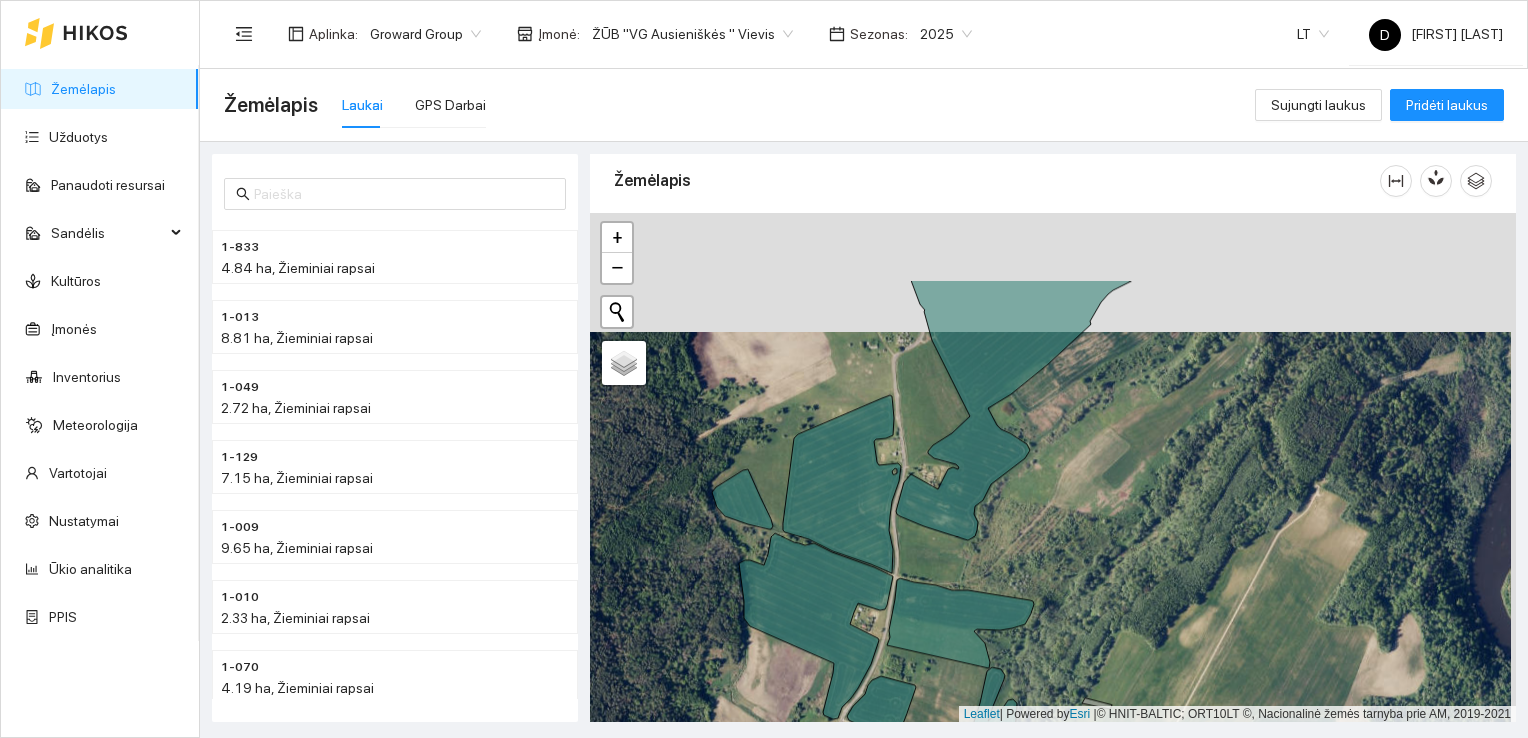 drag, startPoint x: 1052, startPoint y: 386, endPoint x: 1047, endPoint y: 505, distance: 119.104996 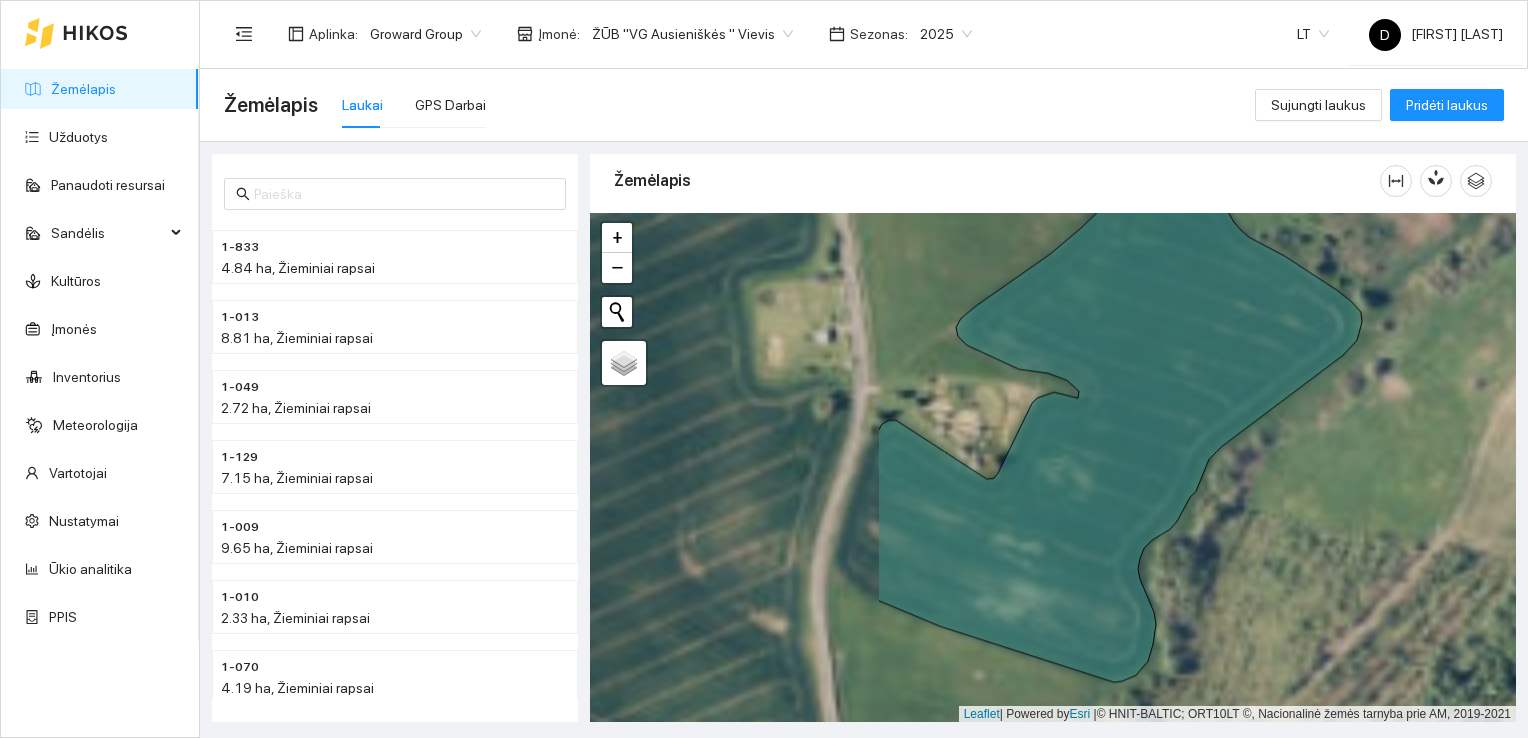 drag, startPoint x: 878, startPoint y: 540, endPoint x: 1260, endPoint y: 572, distance: 383.33798 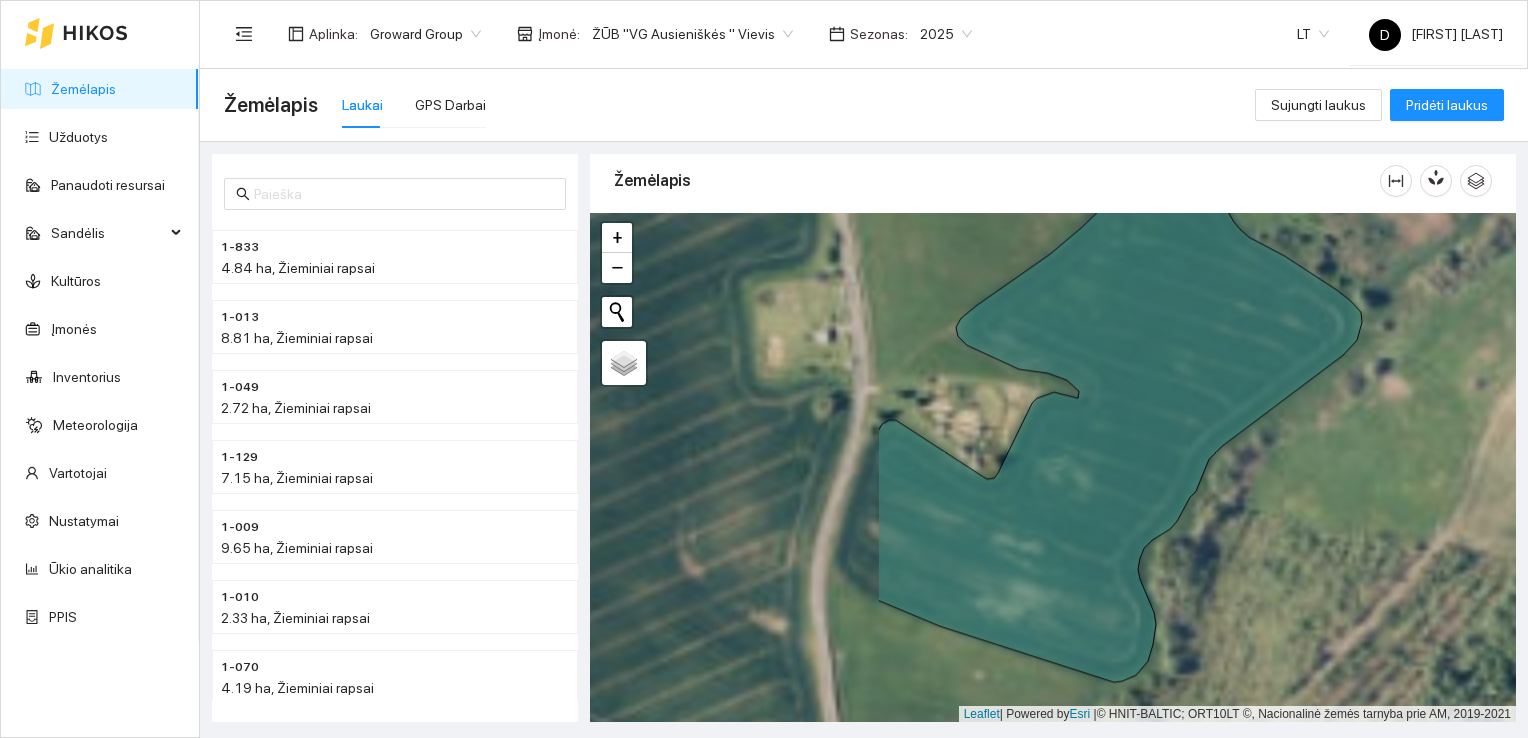 click at bounding box center [1053, 468] 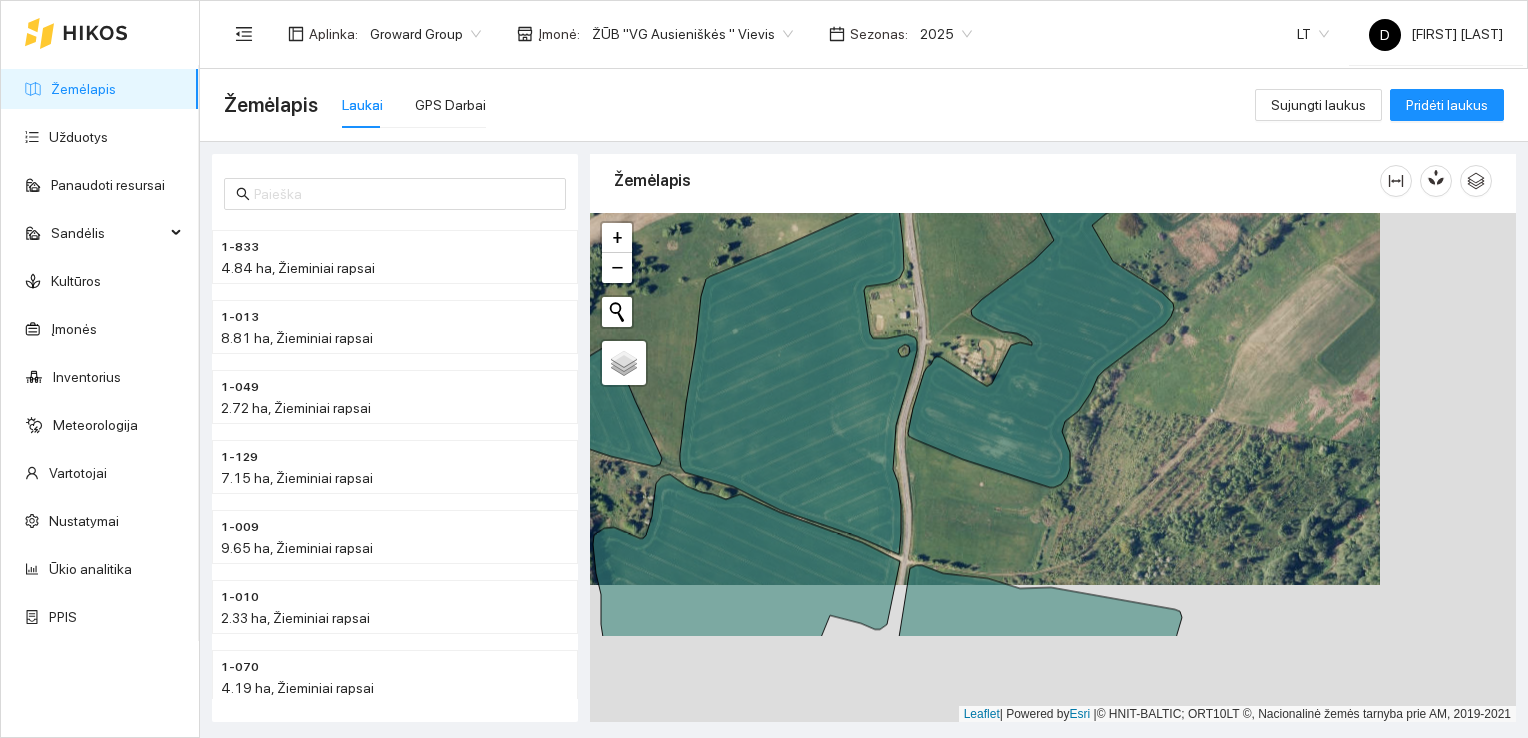 drag, startPoint x: 1266, startPoint y: 576, endPoint x: 1130, endPoint y: 438, distance: 193.75243 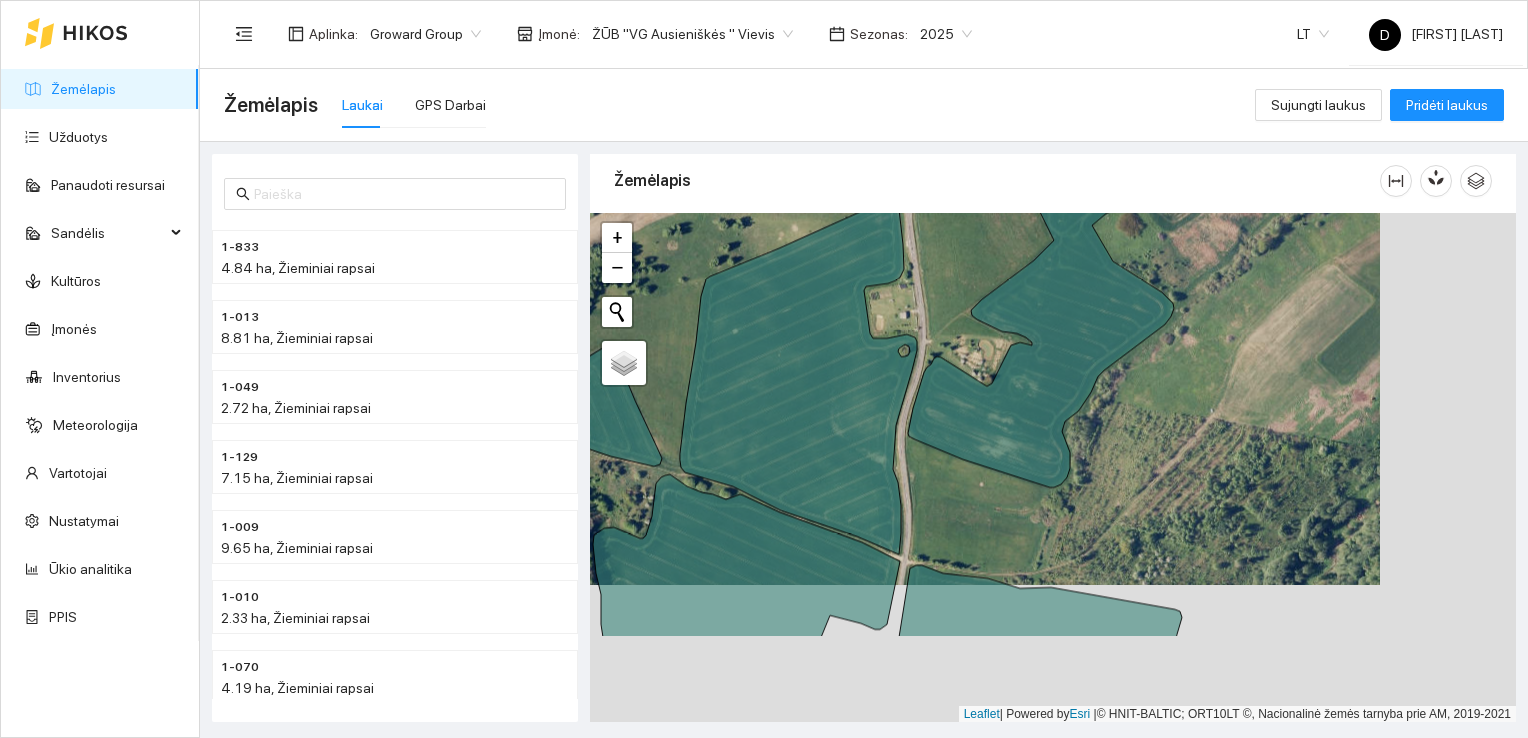 click at bounding box center [1053, 468] 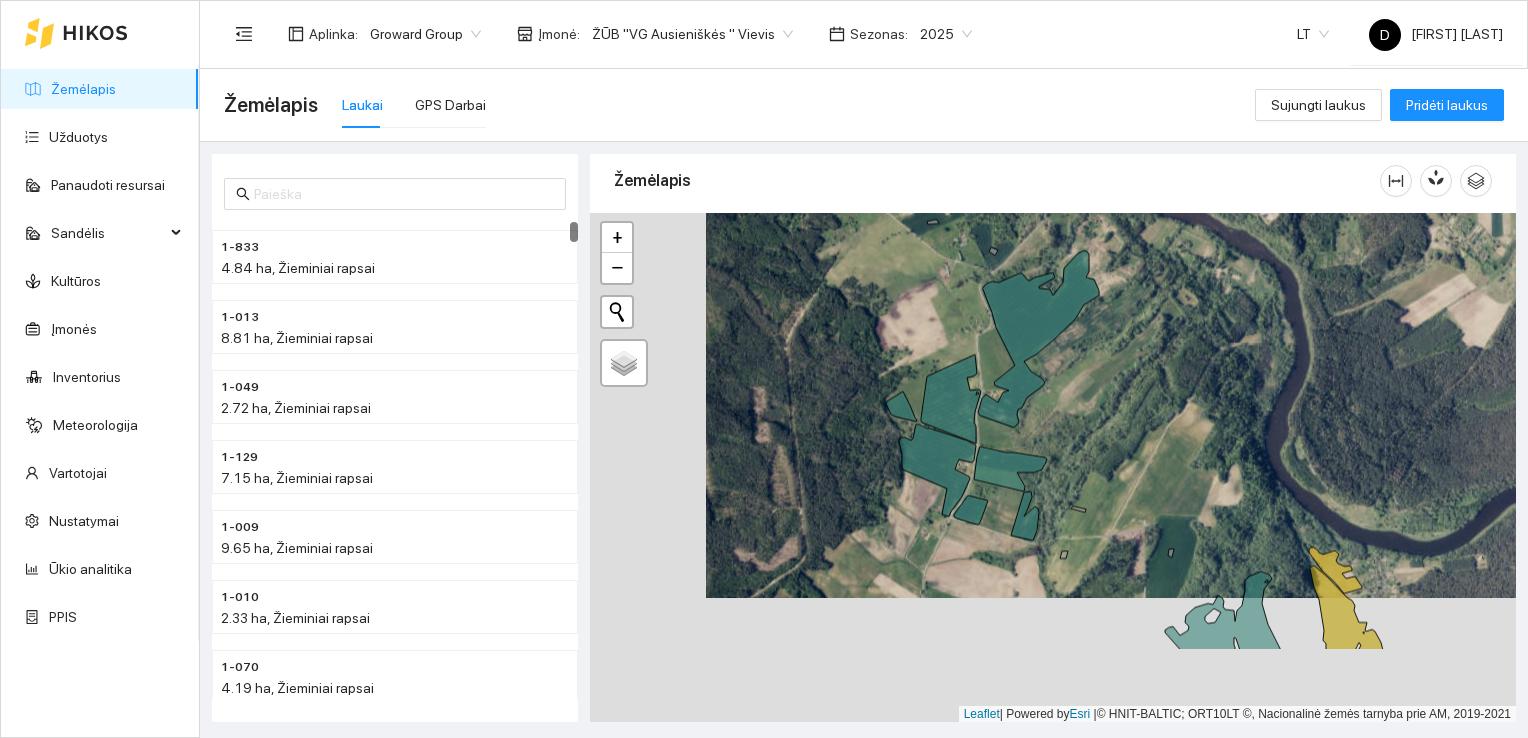 drag, startPoint x: 1064, startPoint y: 562, endPoint x: 1240, endPoint y: 362, distance: 266.4132 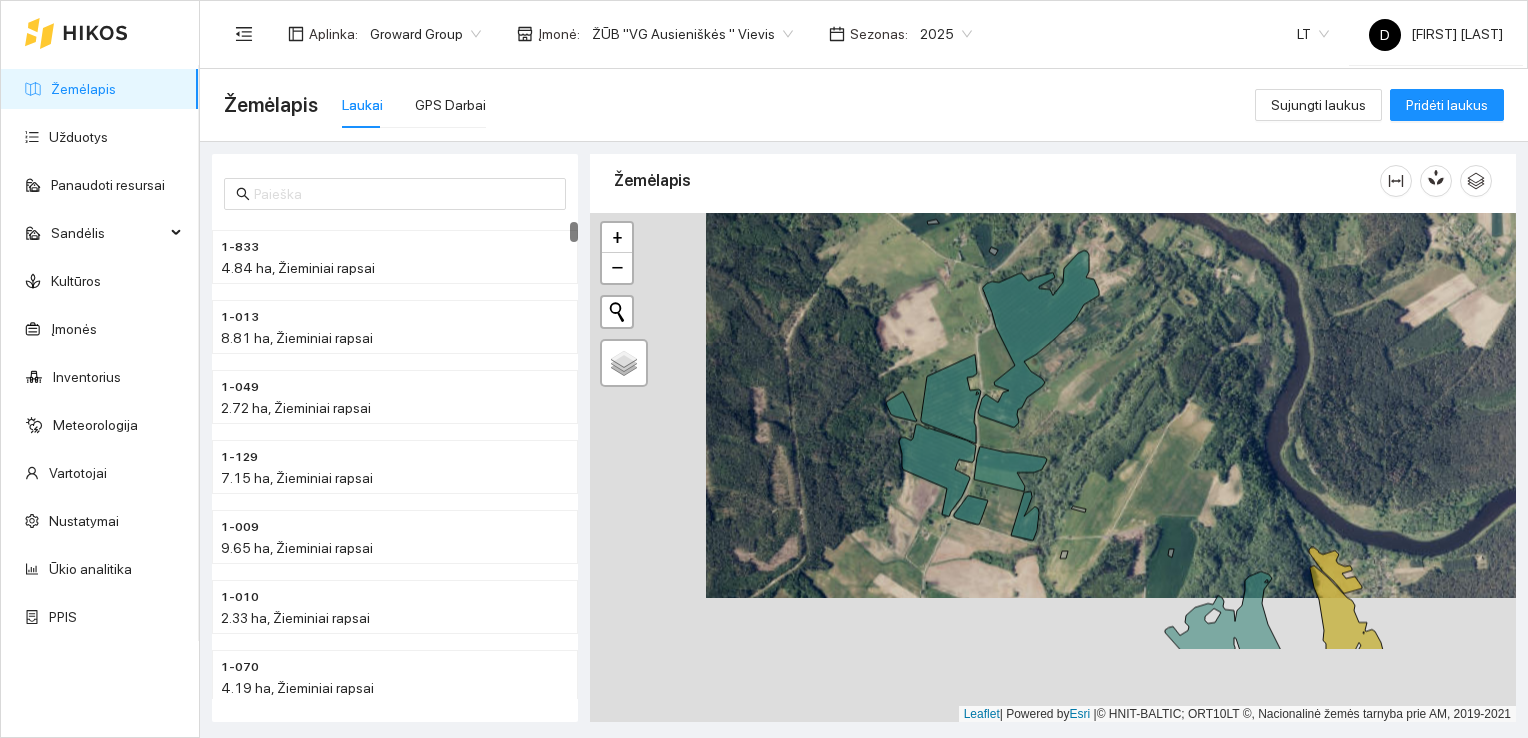 click at bounding box center (1053, 468) 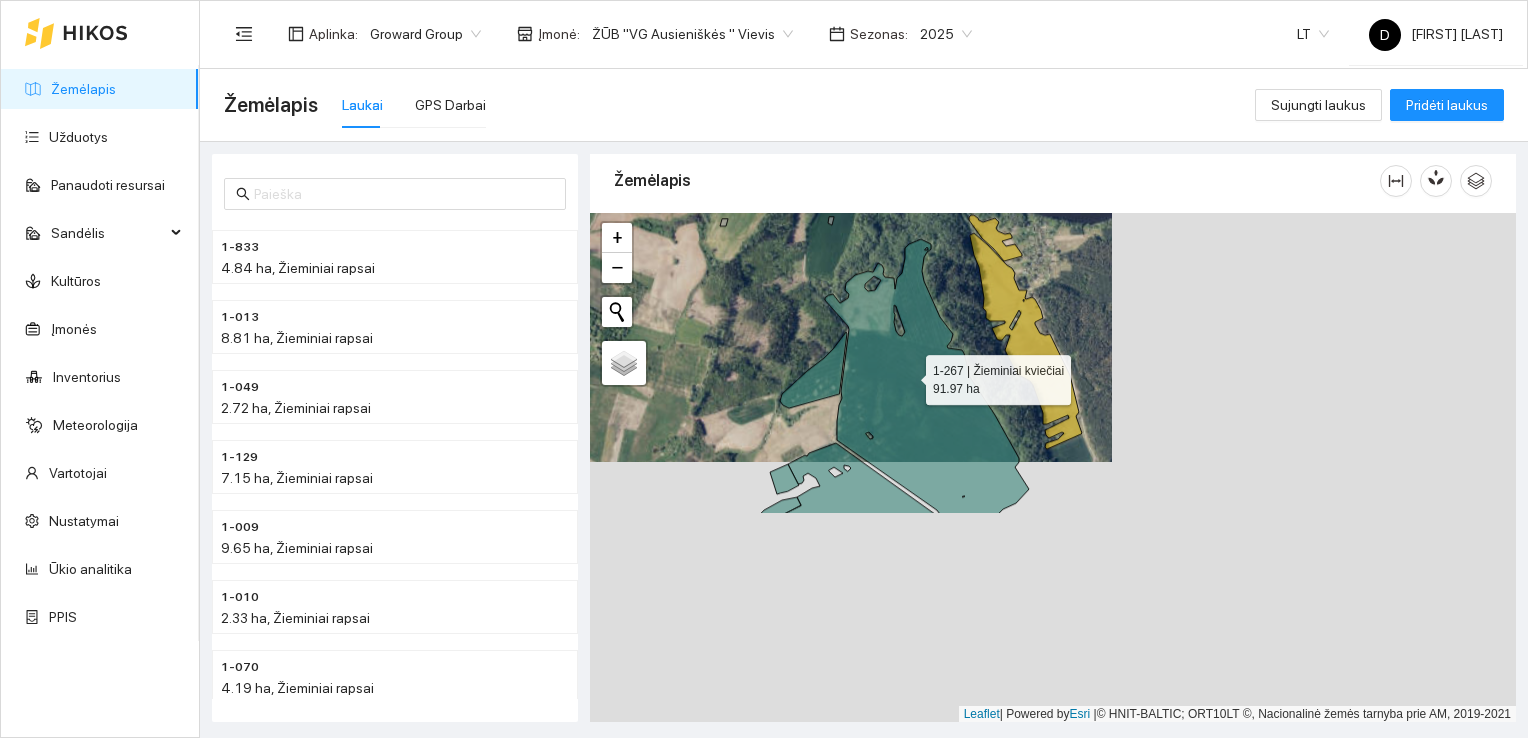 drag, startPoint x: 1316, startPoint y: 639, endPoint x: 909, endPoint y: 374, distance: 485.6686 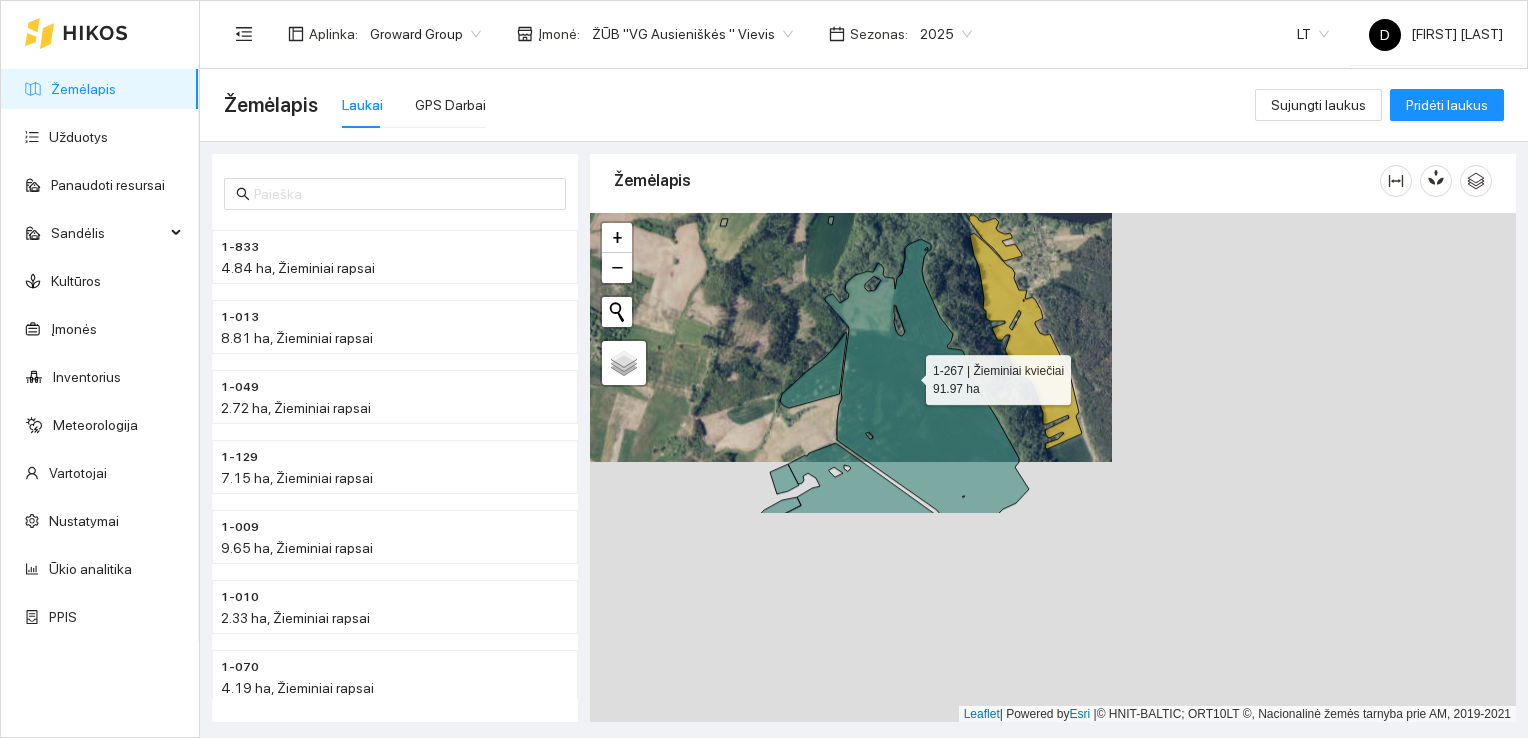 click 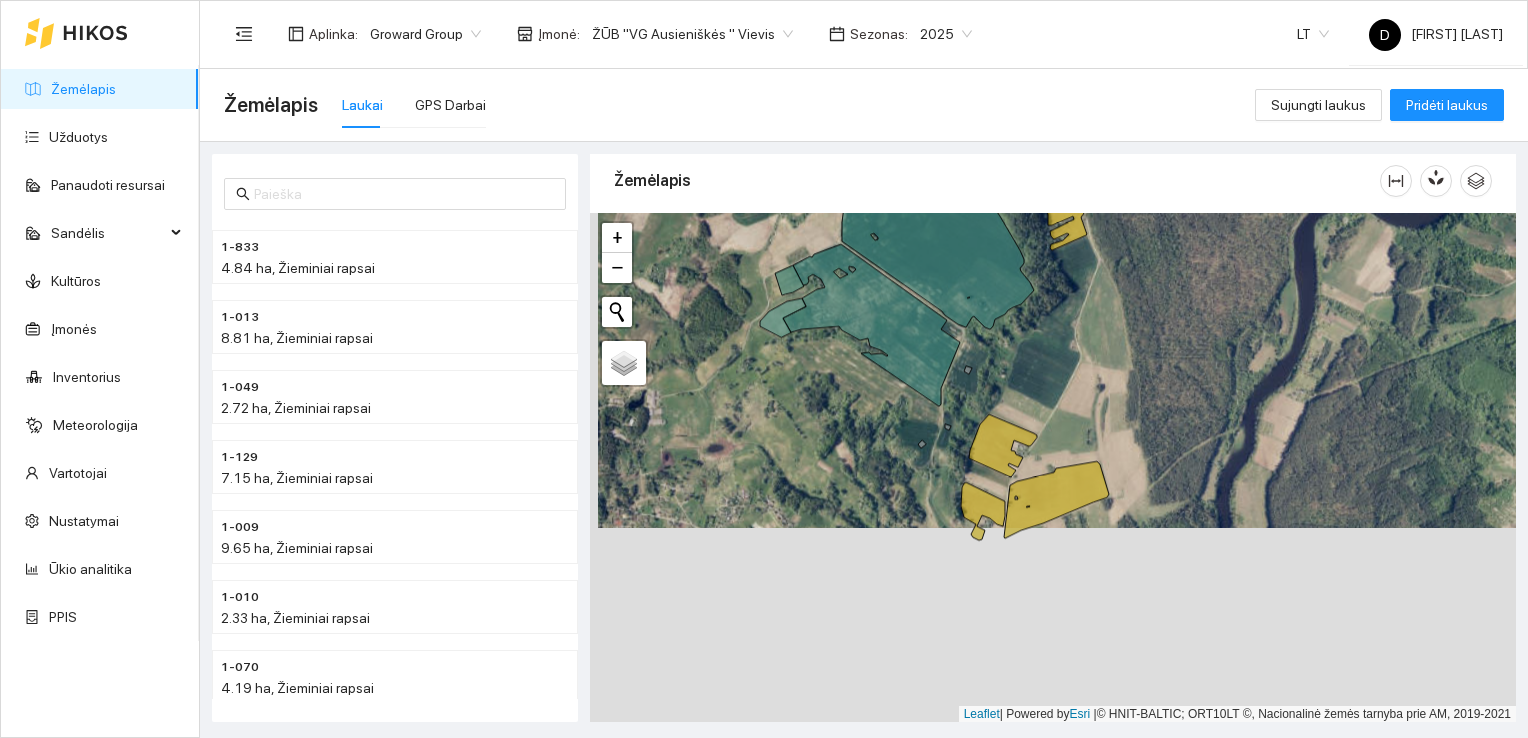 drag, startPoint x: 1116, startPoint y: 603, endPoint x: 1138, endPoint y: 372, distance: 232.04526 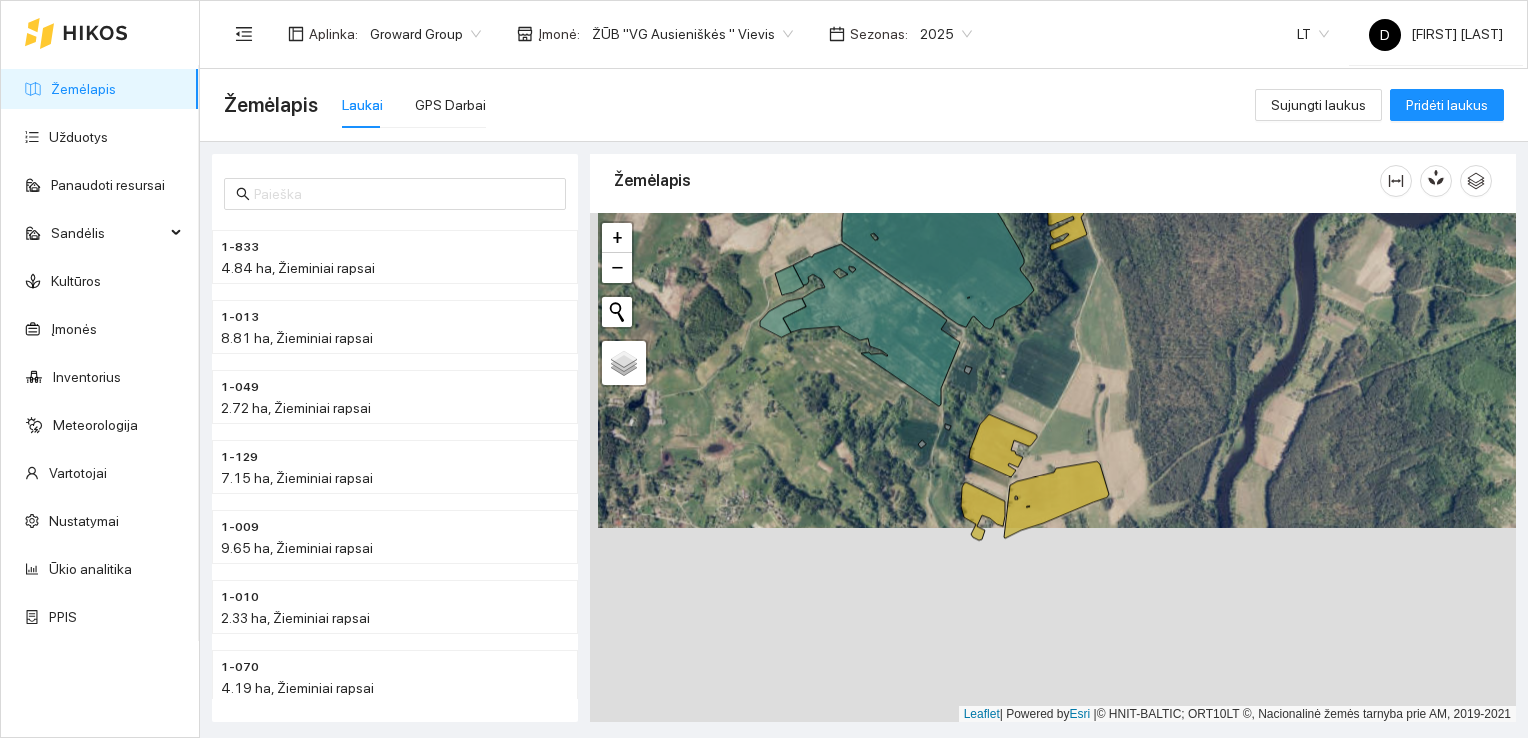 click at bounding box center (1053, 468) 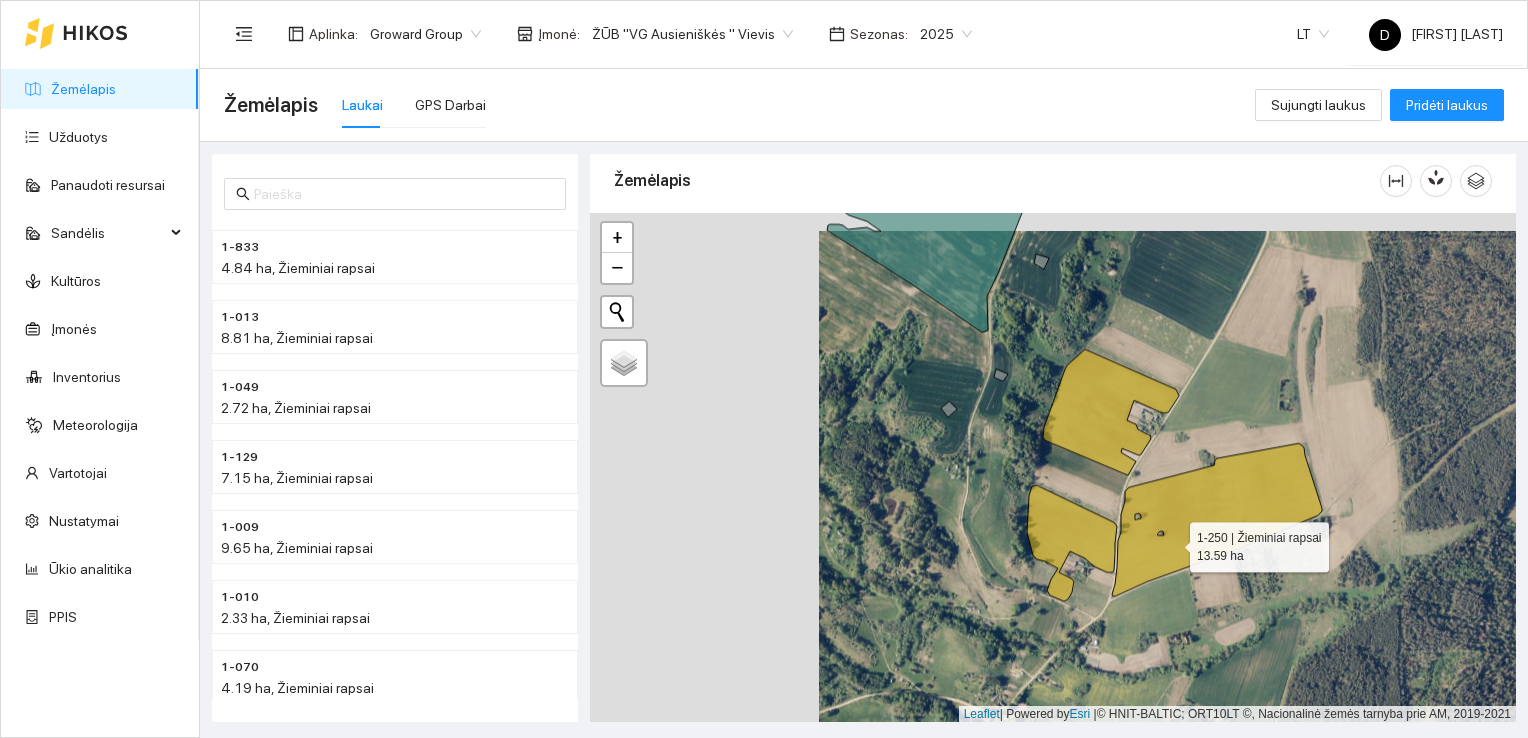 drag, startPoint x: 935, startPoint y: 526, endPoint x: 1192, endPoint y: 534, distance: 257.12448 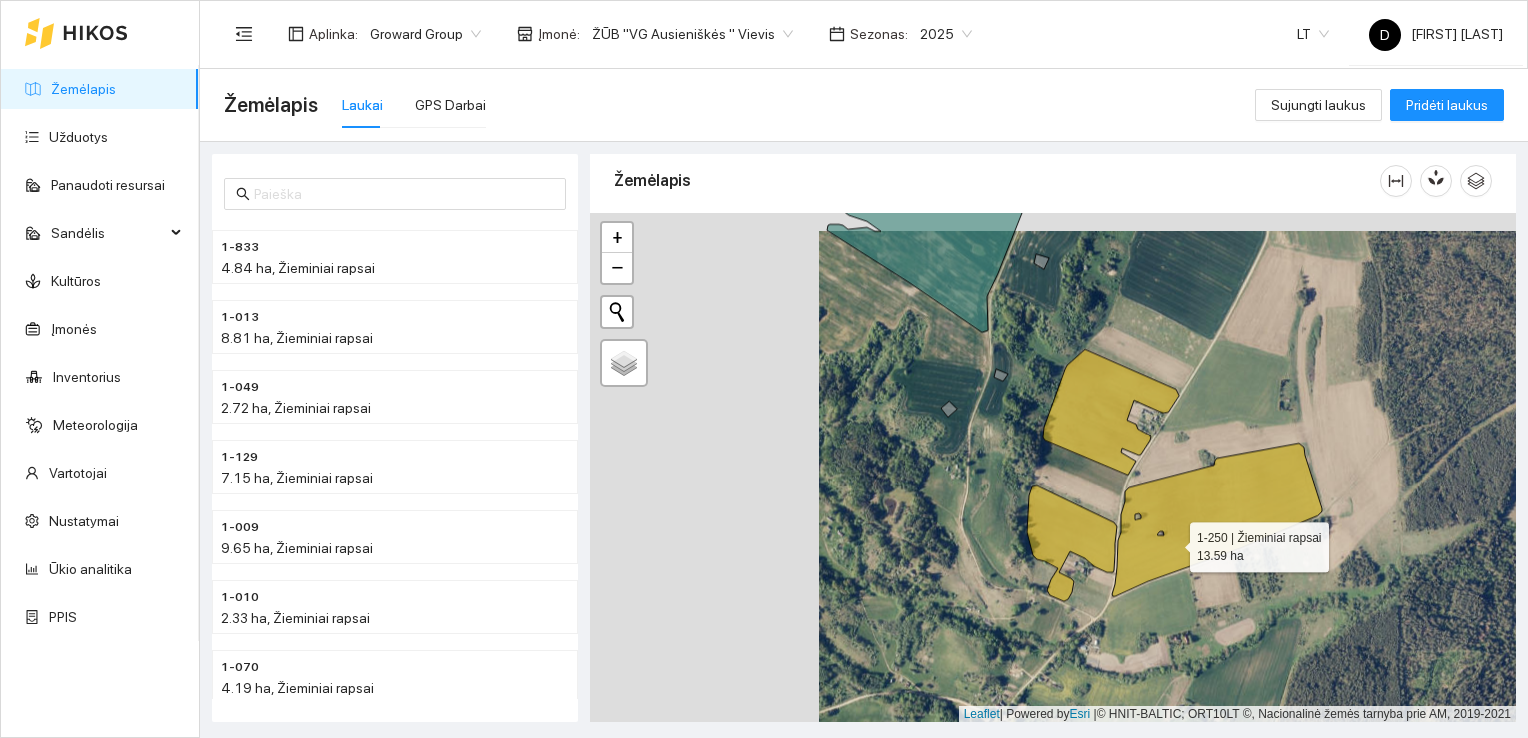 click 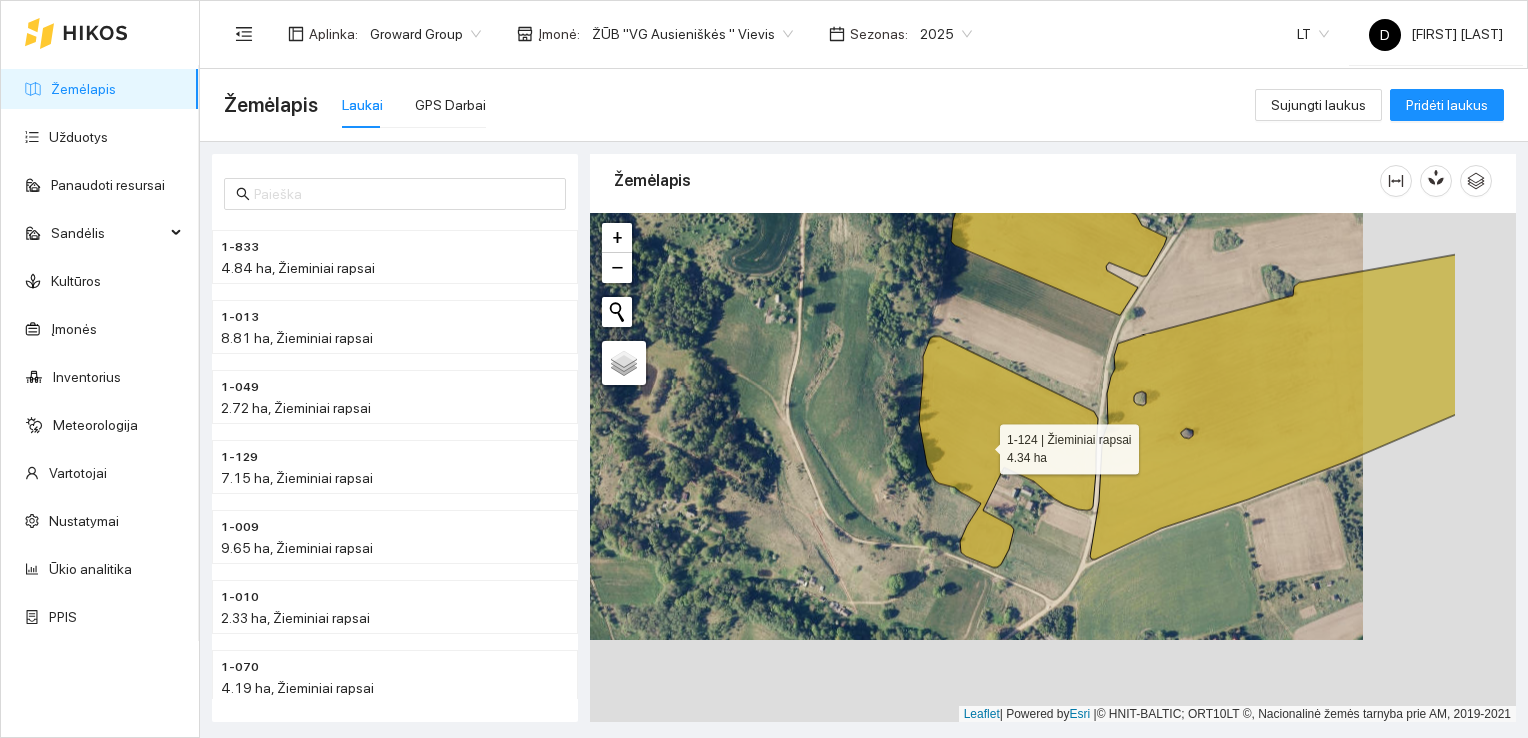 drag, startPoint x: 1135, startPoint y: 528, endPoint x: 982, endPoint y: 445, distance: 174.0632 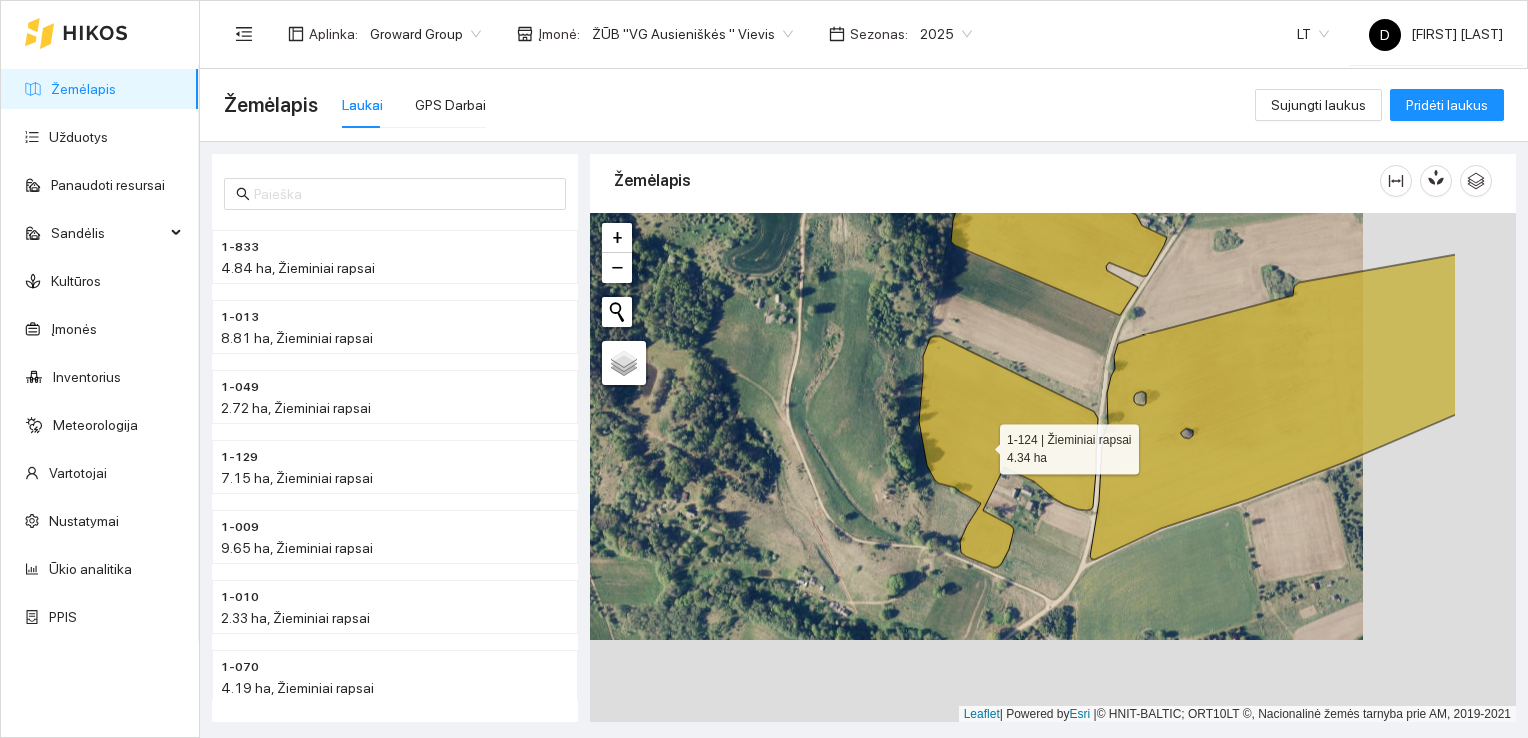 click 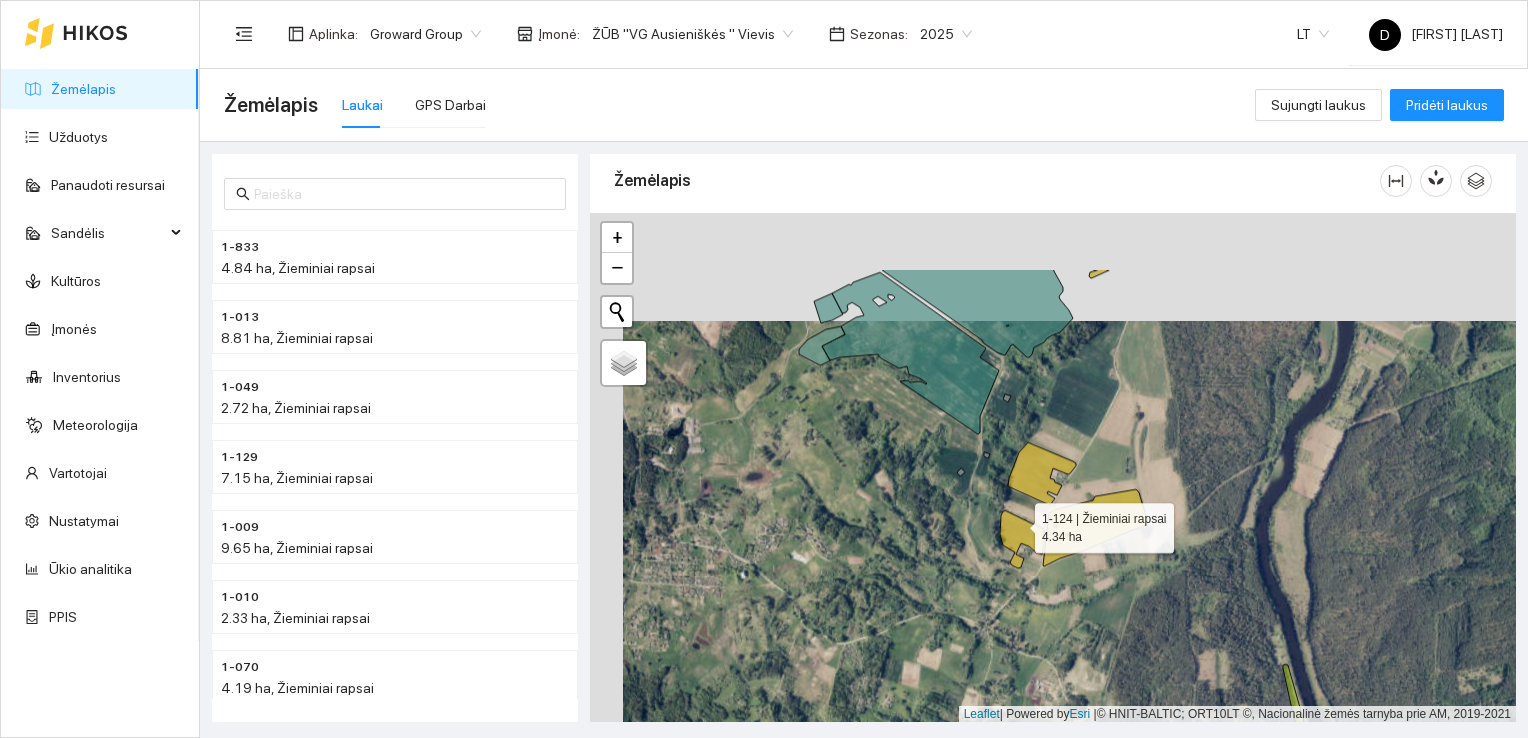 drag, startPoint x: 984, startPoint y: 414, endPoint x: 1017, endPoint y: 522, distance: 112.929184 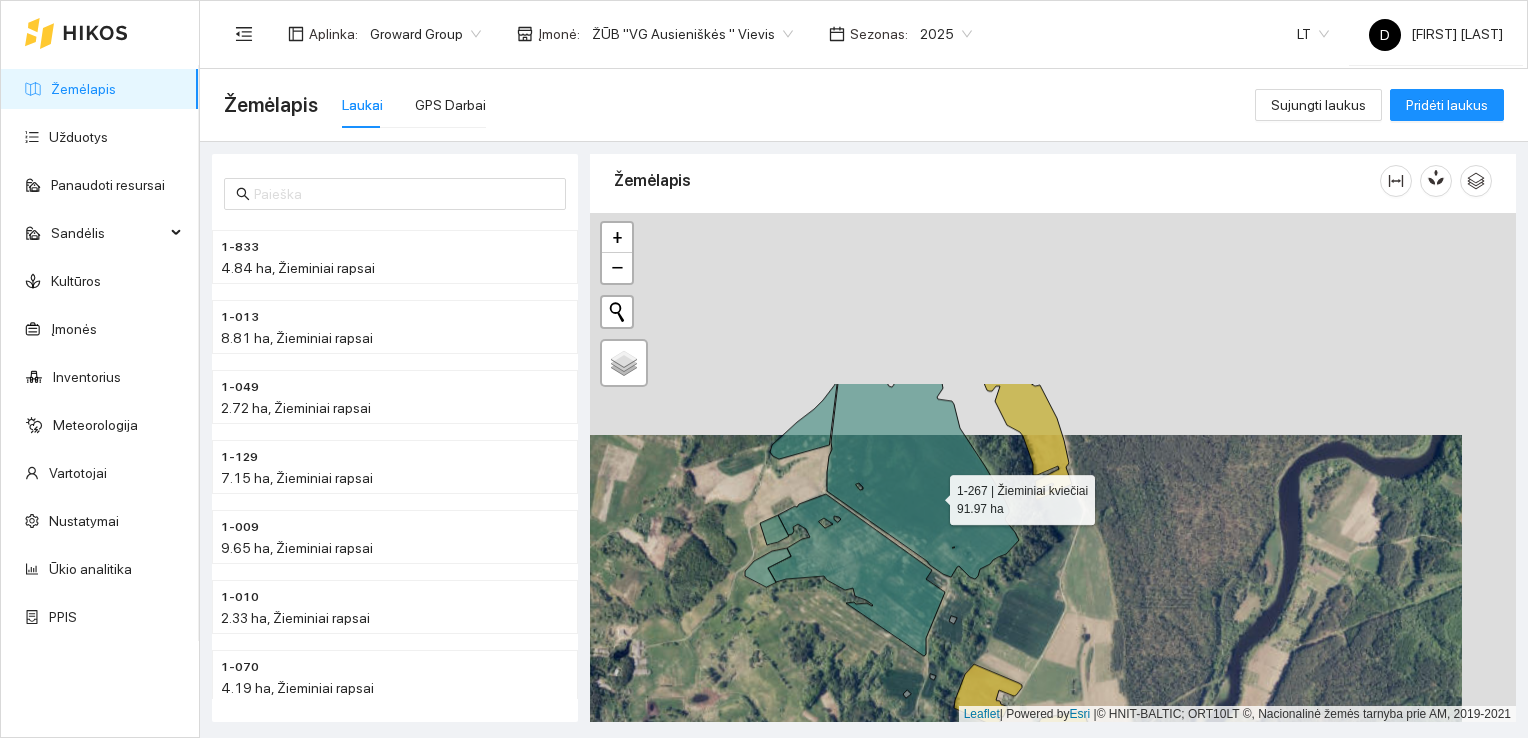 drag, startPoint x: 986, startPoint y: 272, endPoint x: 932, endPoint y: 494, distance: 228.47319 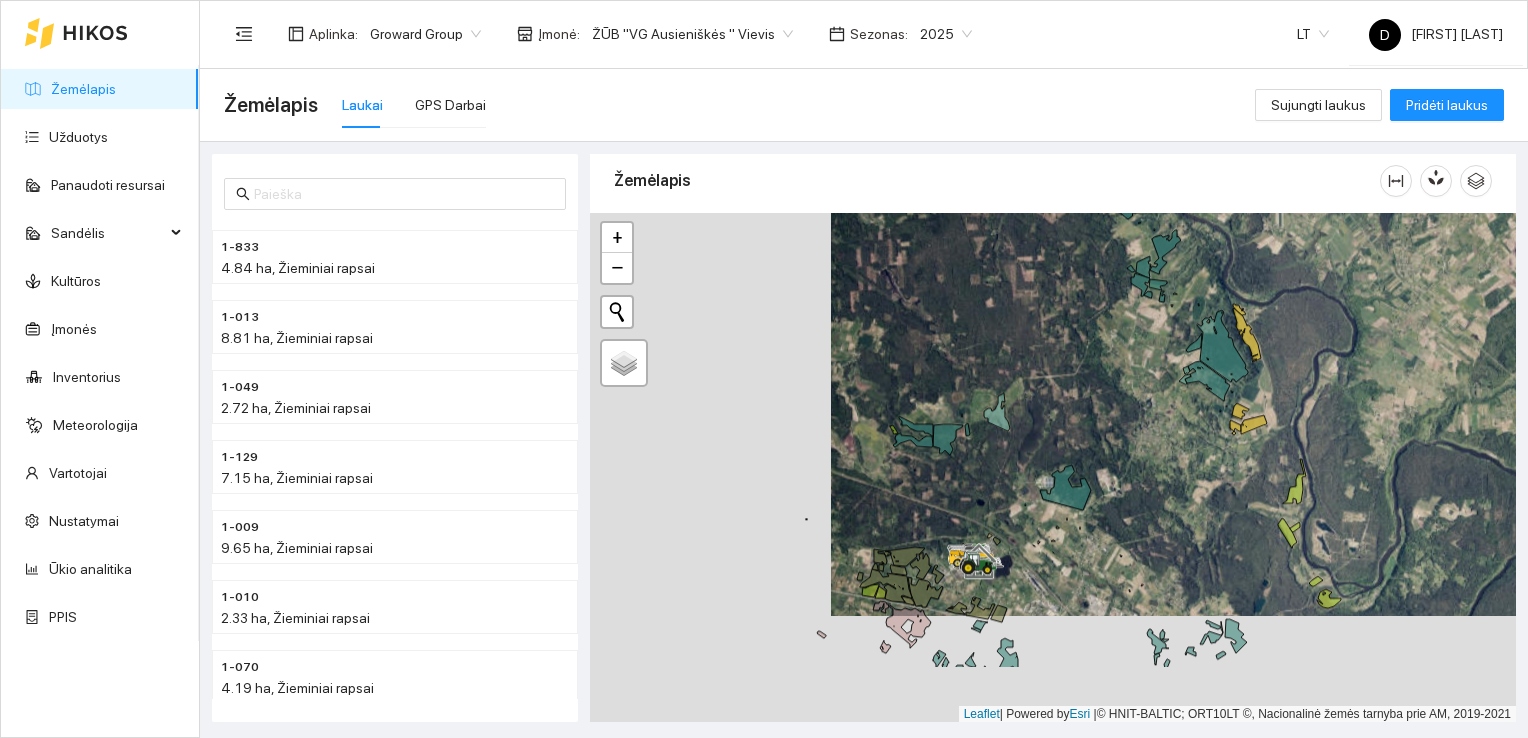 drag, startPoint x: 880, startPoint y: 573, endPoint x: 1120, endPoint y: 466, distance: 262.77176 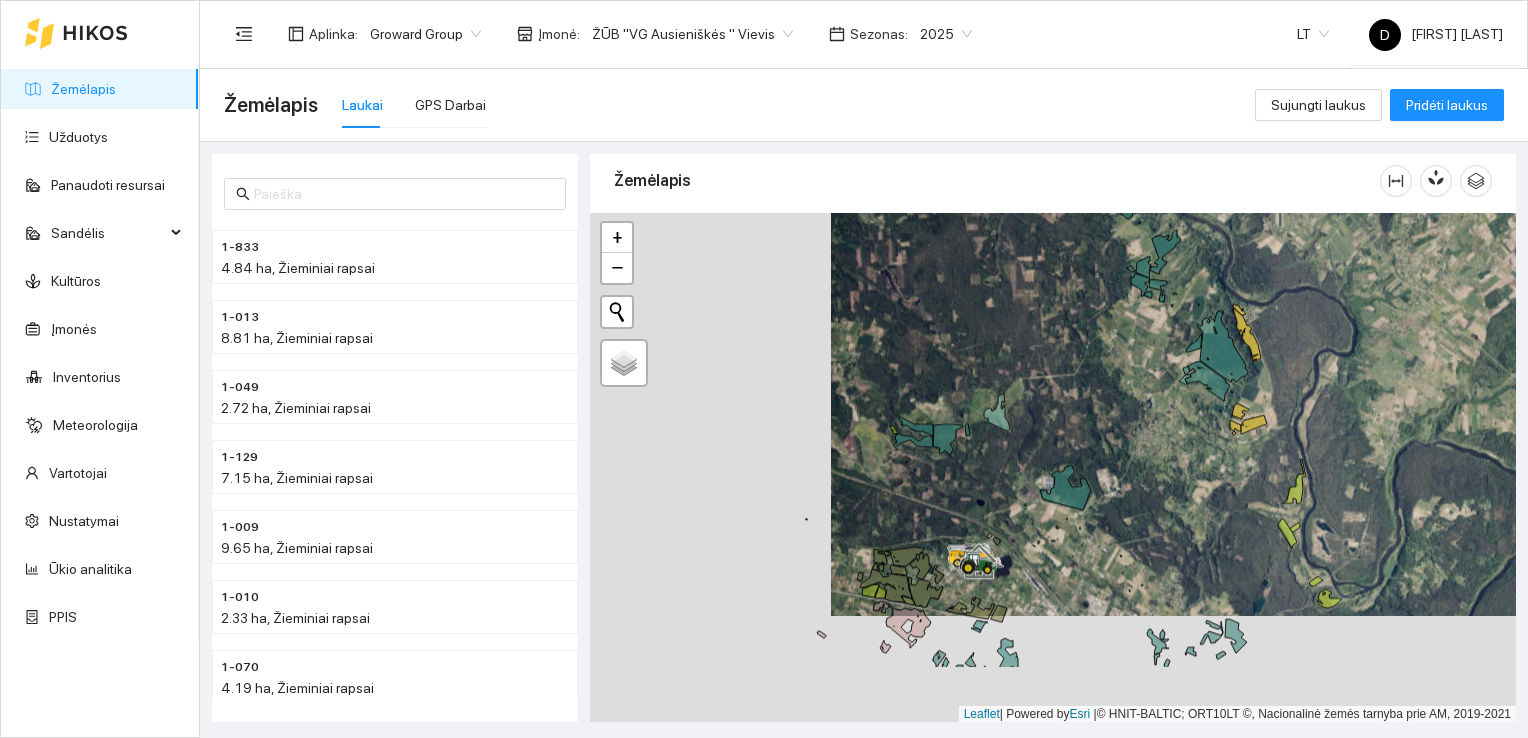 click at bounding box center (1053, 468) 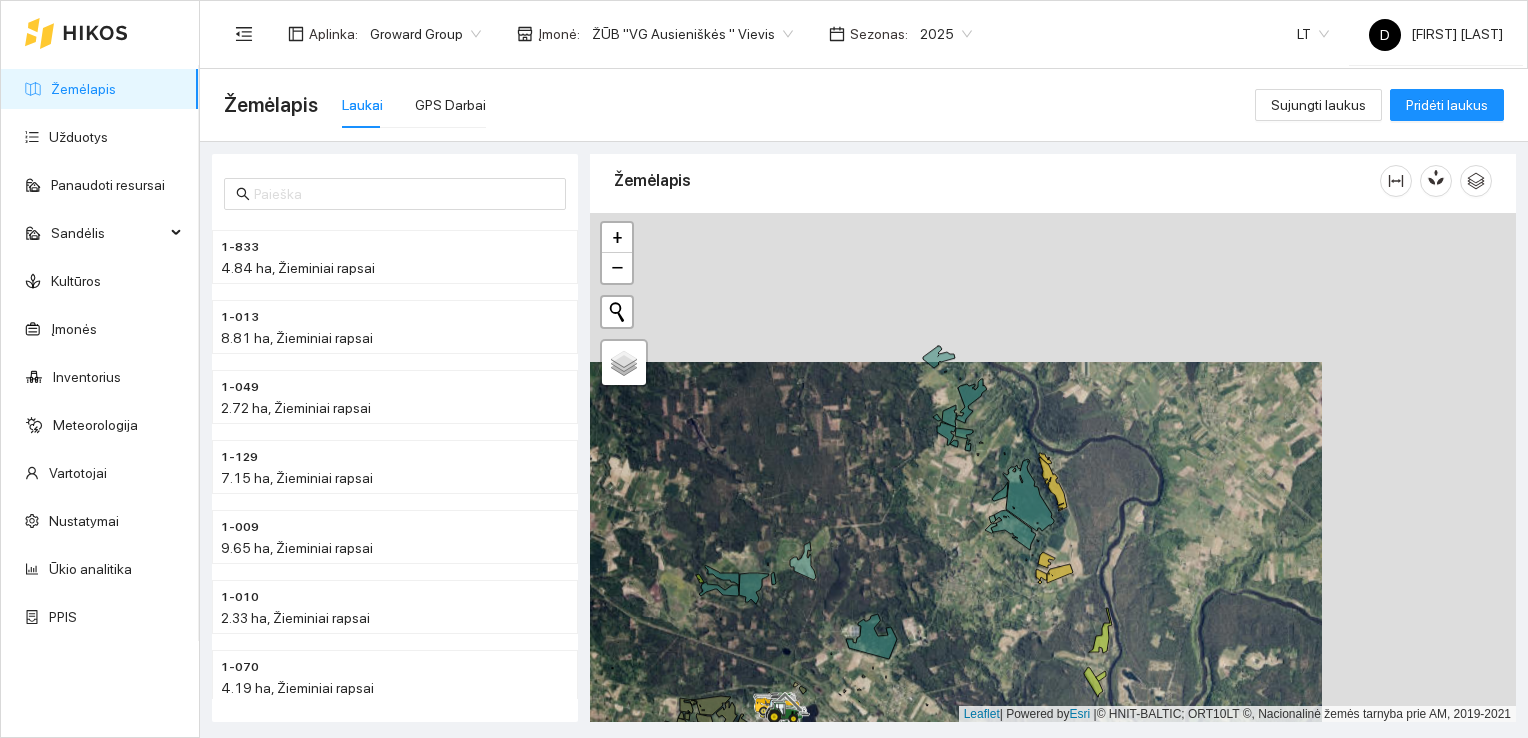drag, startPoint x: 1126, startPoint y: 388, endPoint x: 930, endPoint y: 530, distance: 242.03305 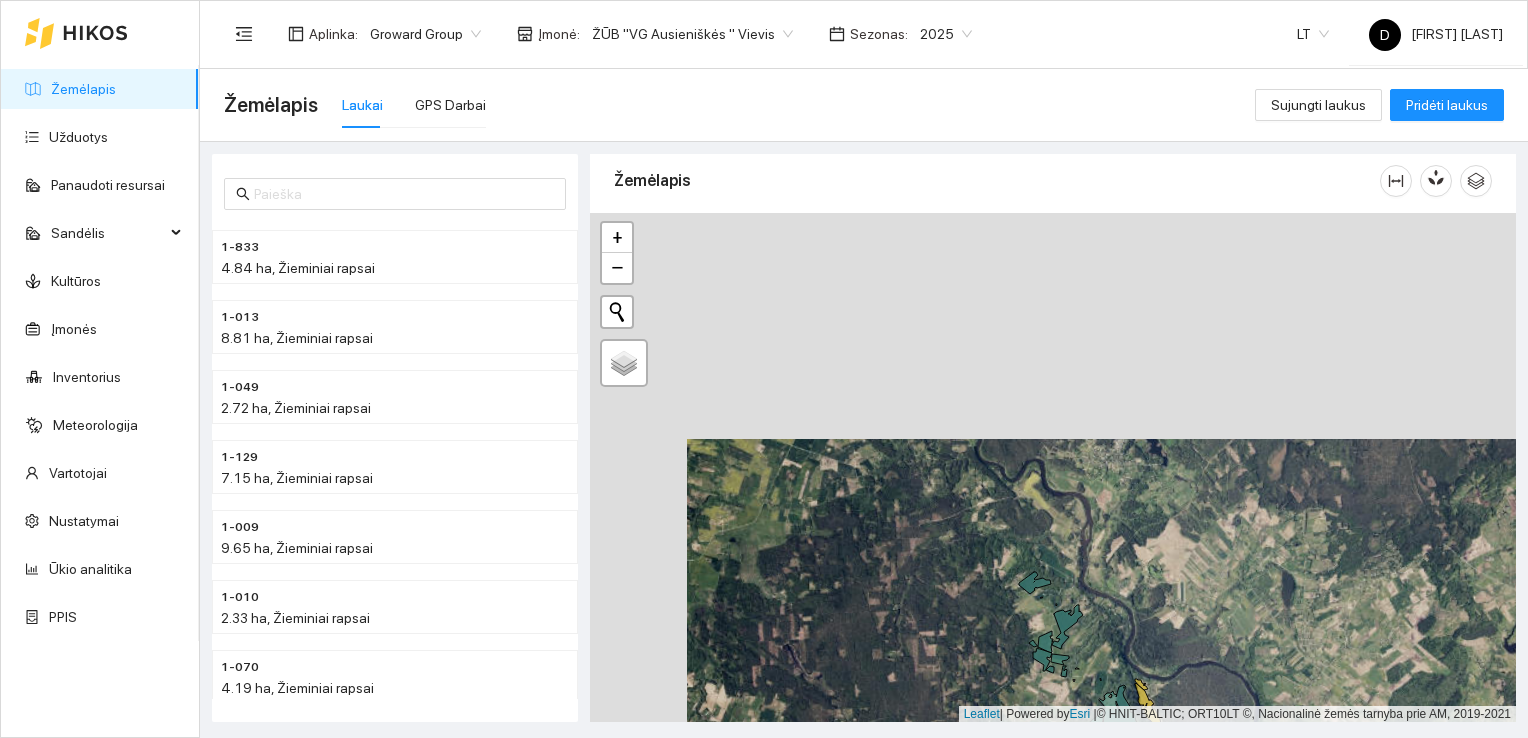 drag, startPoint x: 899, startPoint y: 337, endPoint x: 996, endPoint y: 562, distance: 245.01837 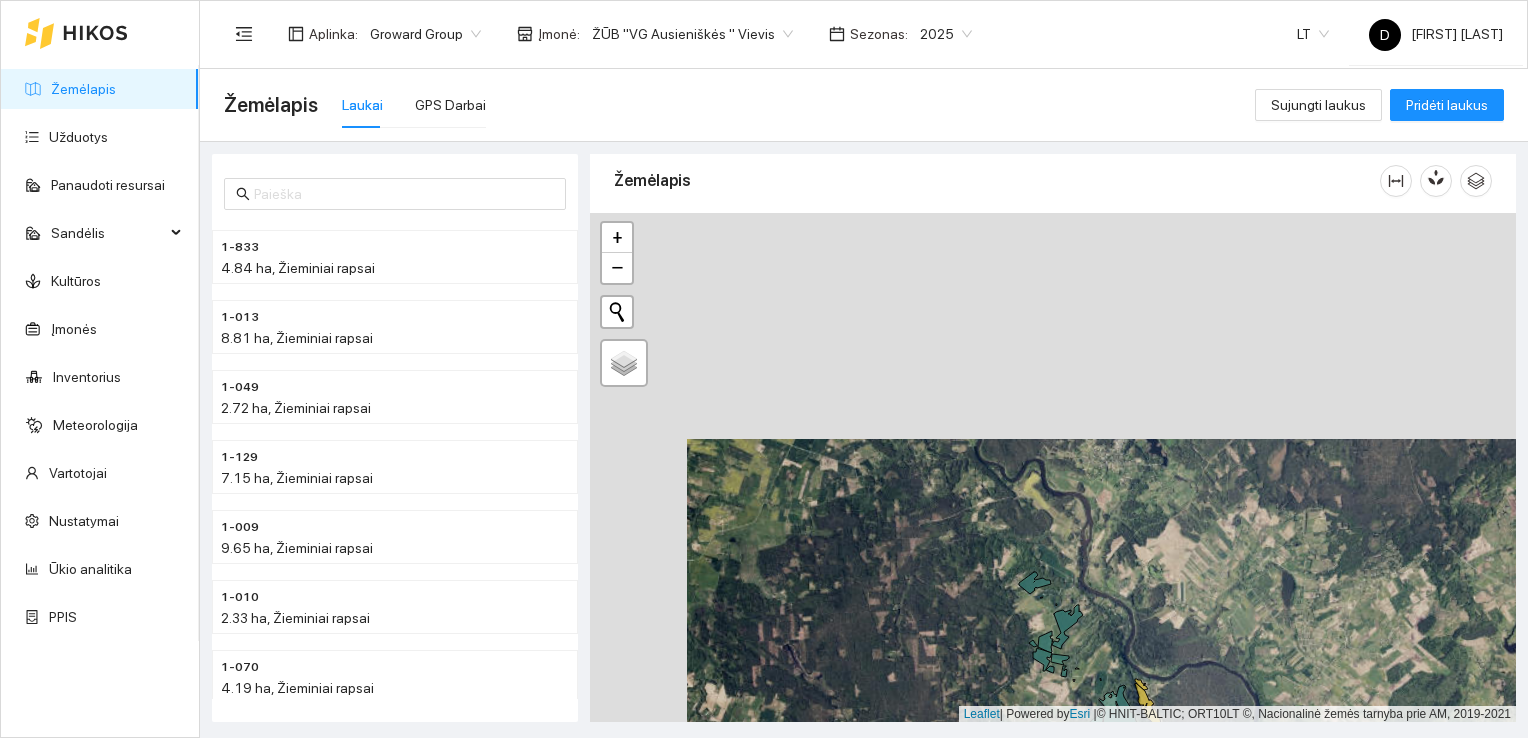click at bounding box center (1053, 468) 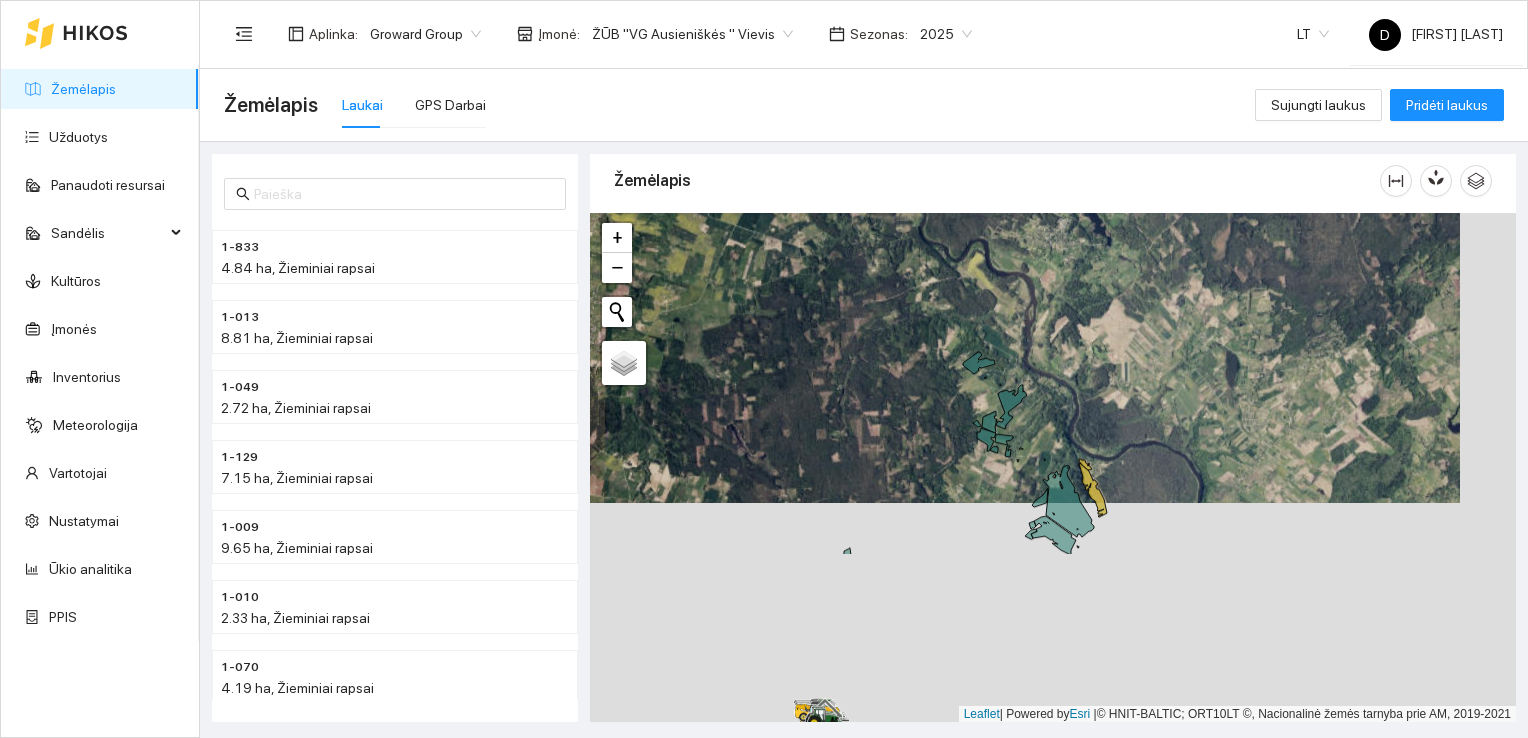 drag, startPoint x: 1091, startPoint y: 610, endPoint x: 1044, endPoint y: 426, distance: 189.90787 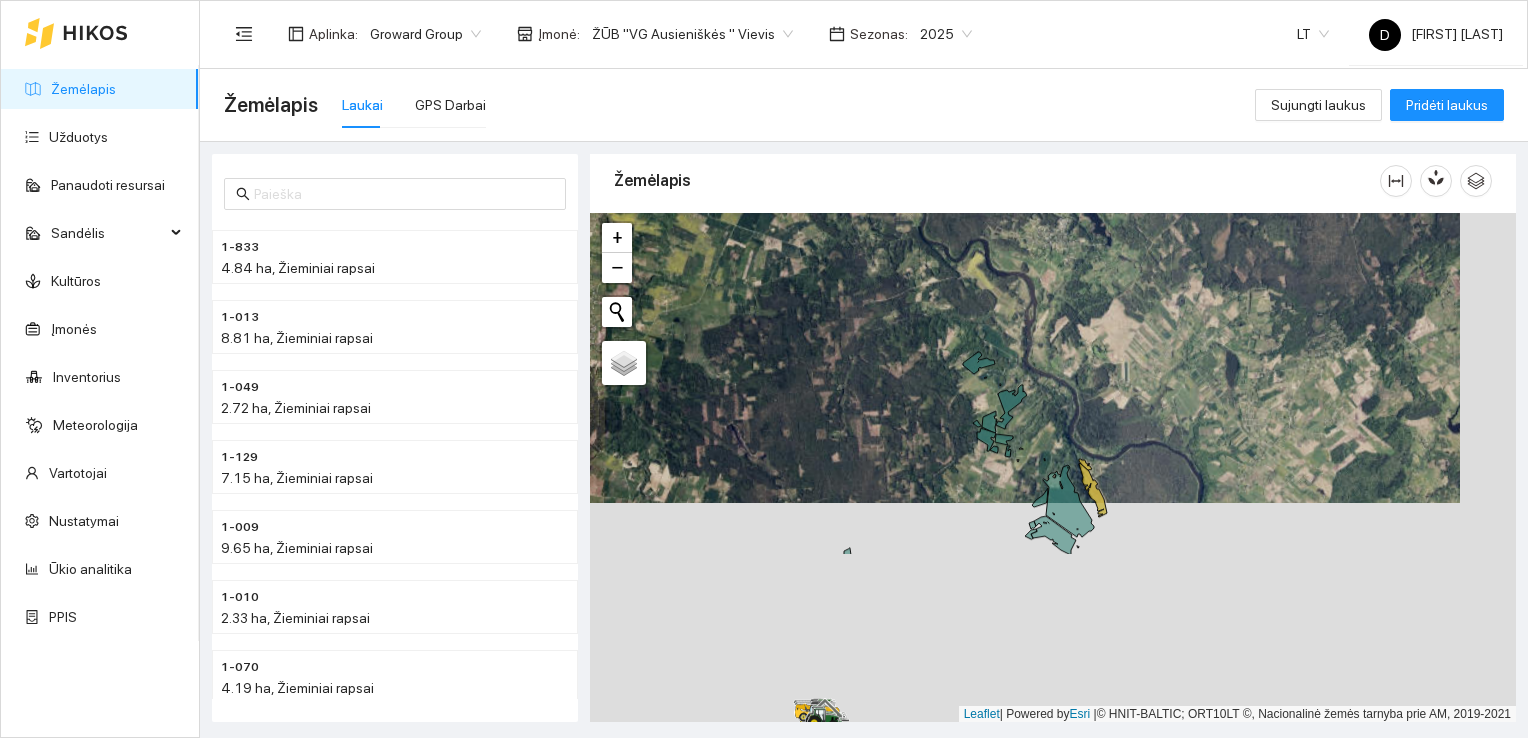 click at bounding box center [1053, 468] 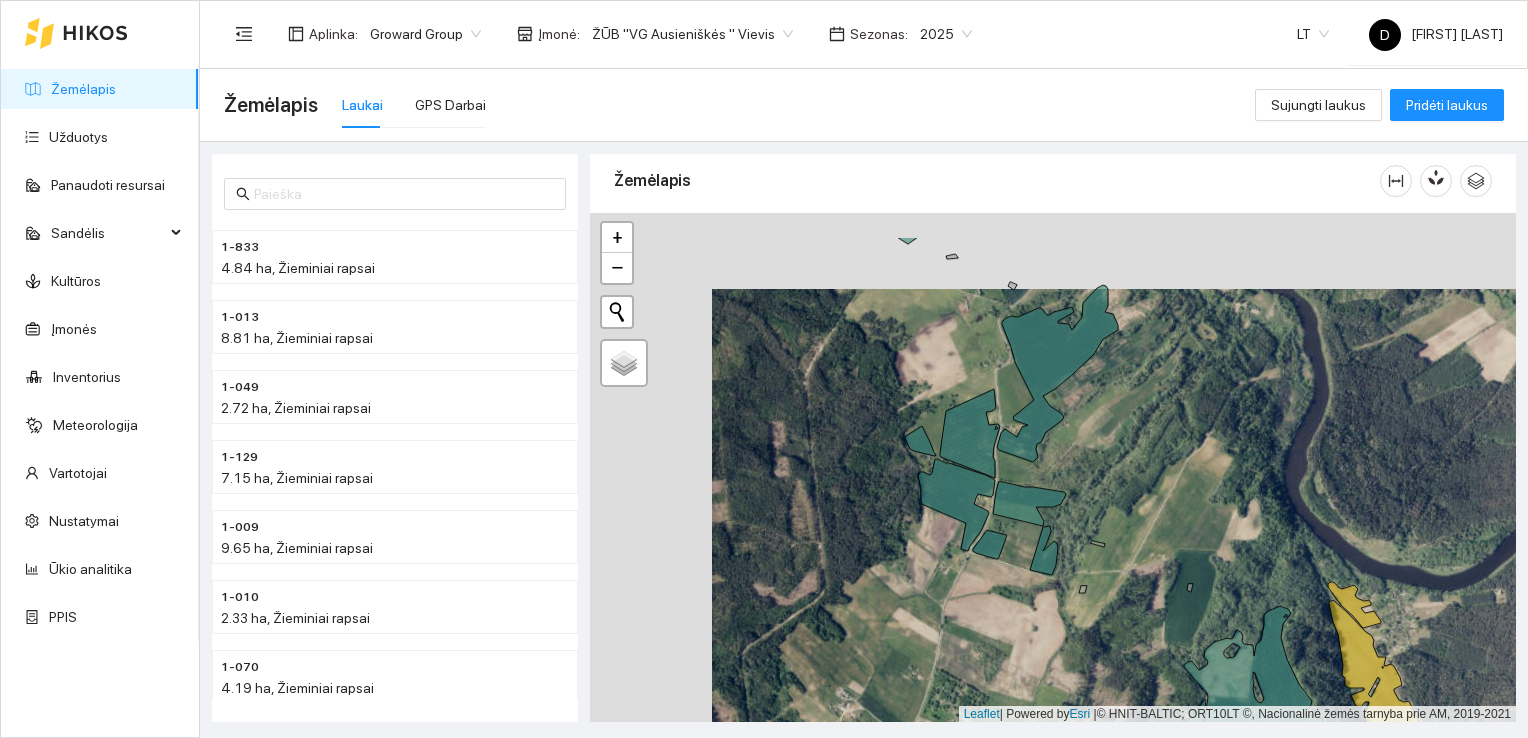 drag, startPoint x: 960, startPoint y: 401, endPoint x: 1087, endPoint y: 480, distance: 149.56604 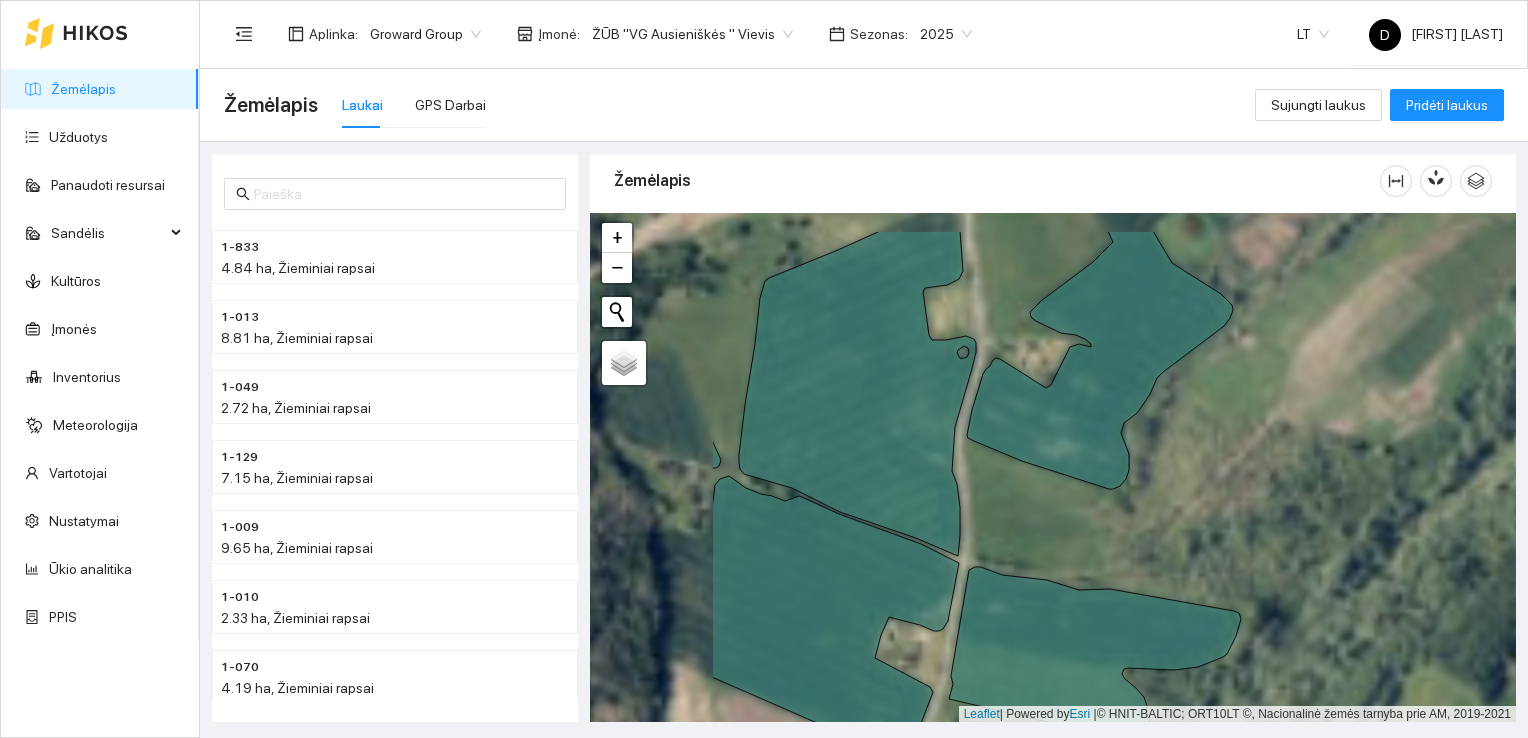 drag, startPoint x: 976, startPoint y: 384, endPoint x: 1192, endPoint y: 454, distance: 227.05946 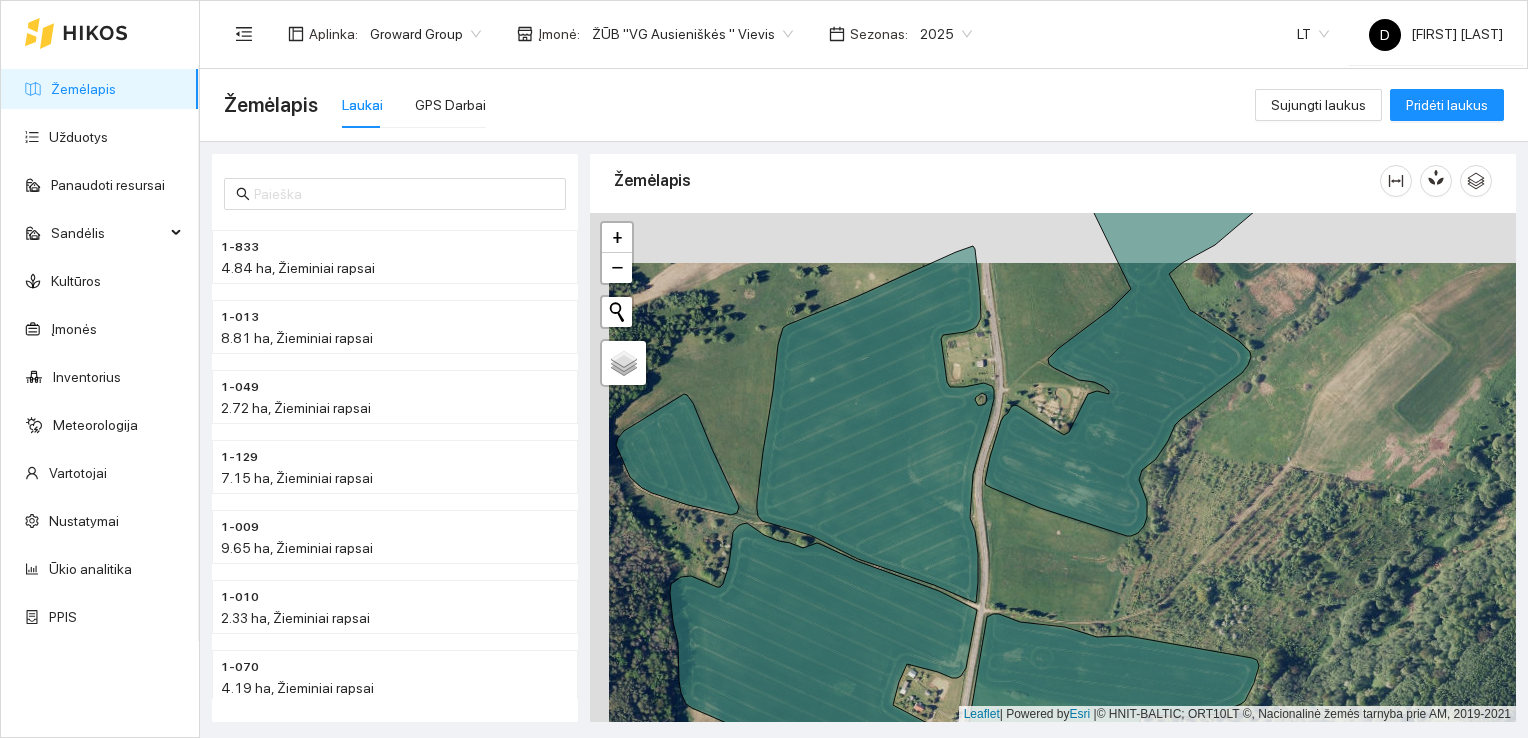 drag, startPoint x: 1198, startPoint y: 405, endPoint x: 1217, endPoint y: 455, distance: 53.488316 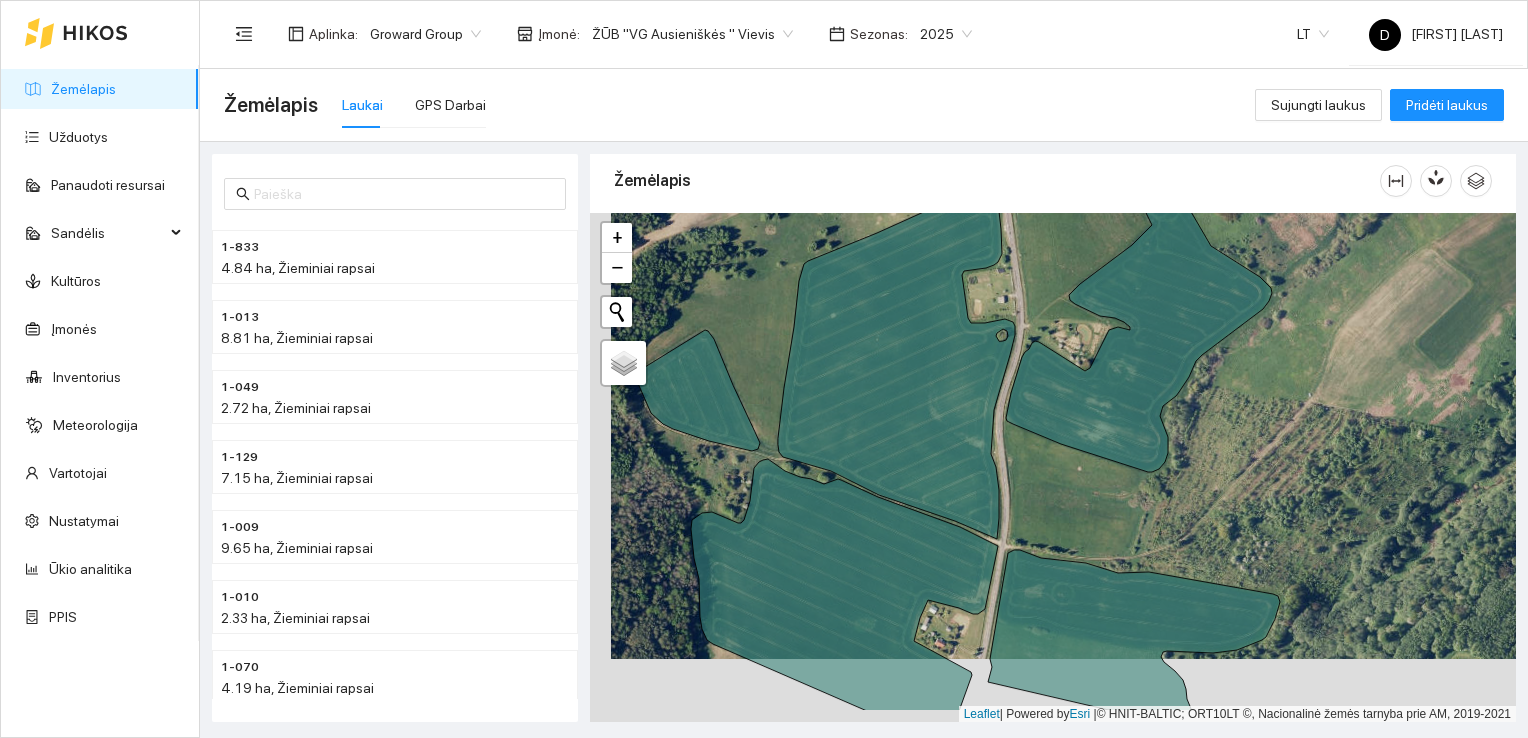 drag, startPoint x: 1057, startPoint y: 581, endPoint x: 1104, endPoint y: 451, distance: 138.2353 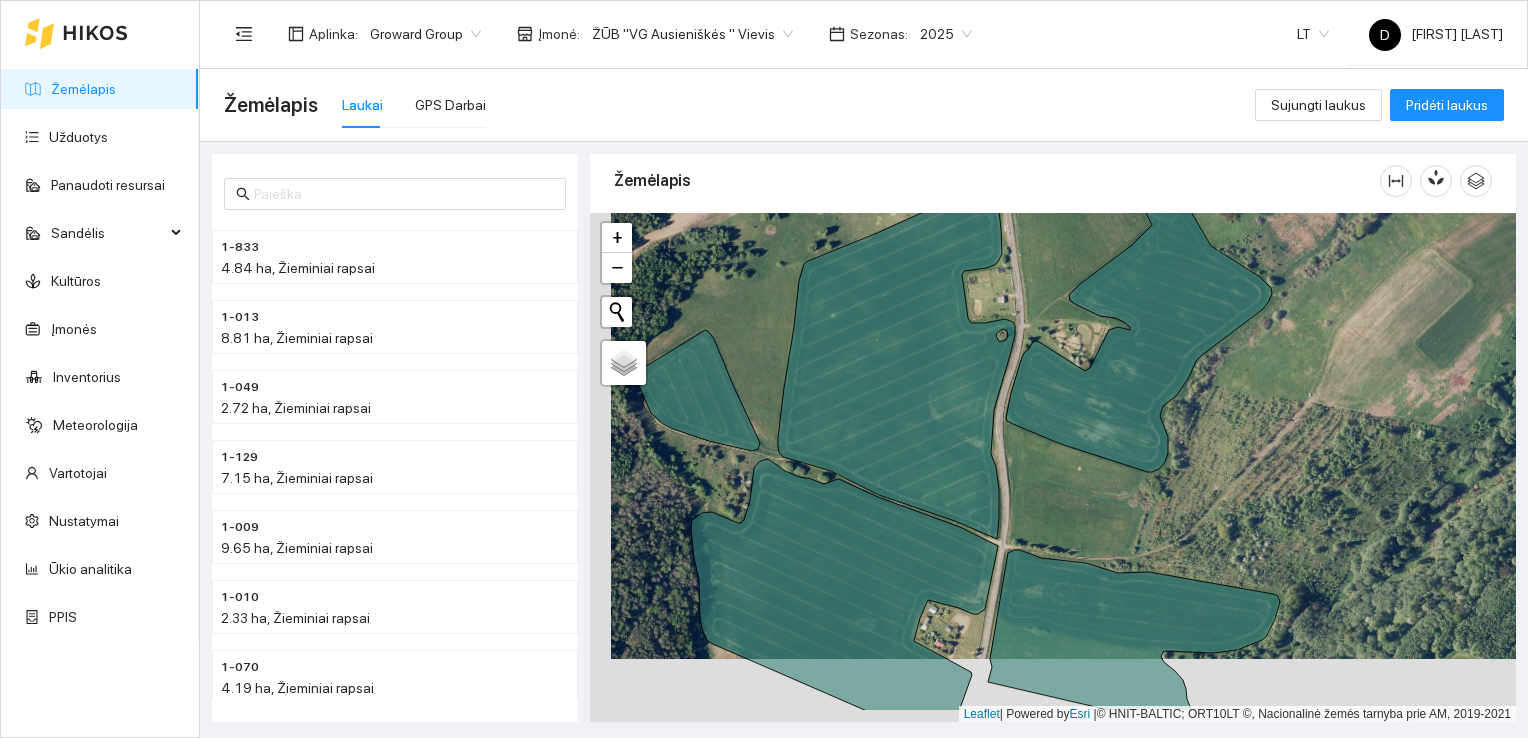 click at bounding box center (1053, 468) 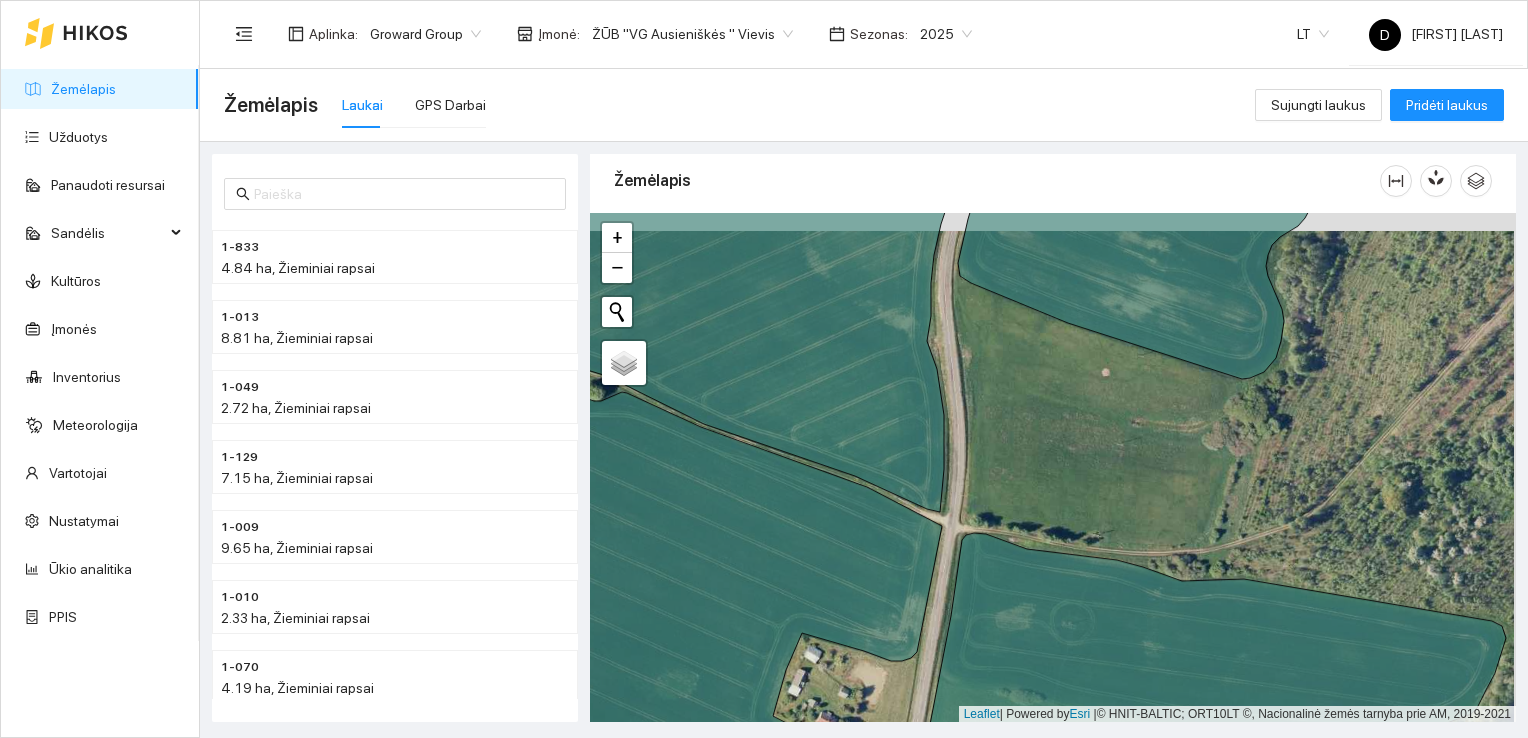drag, startPoint x: 1064, startPoint y: 352, endPoint x: 1036, endPoint y: 482, distance: 132.9812 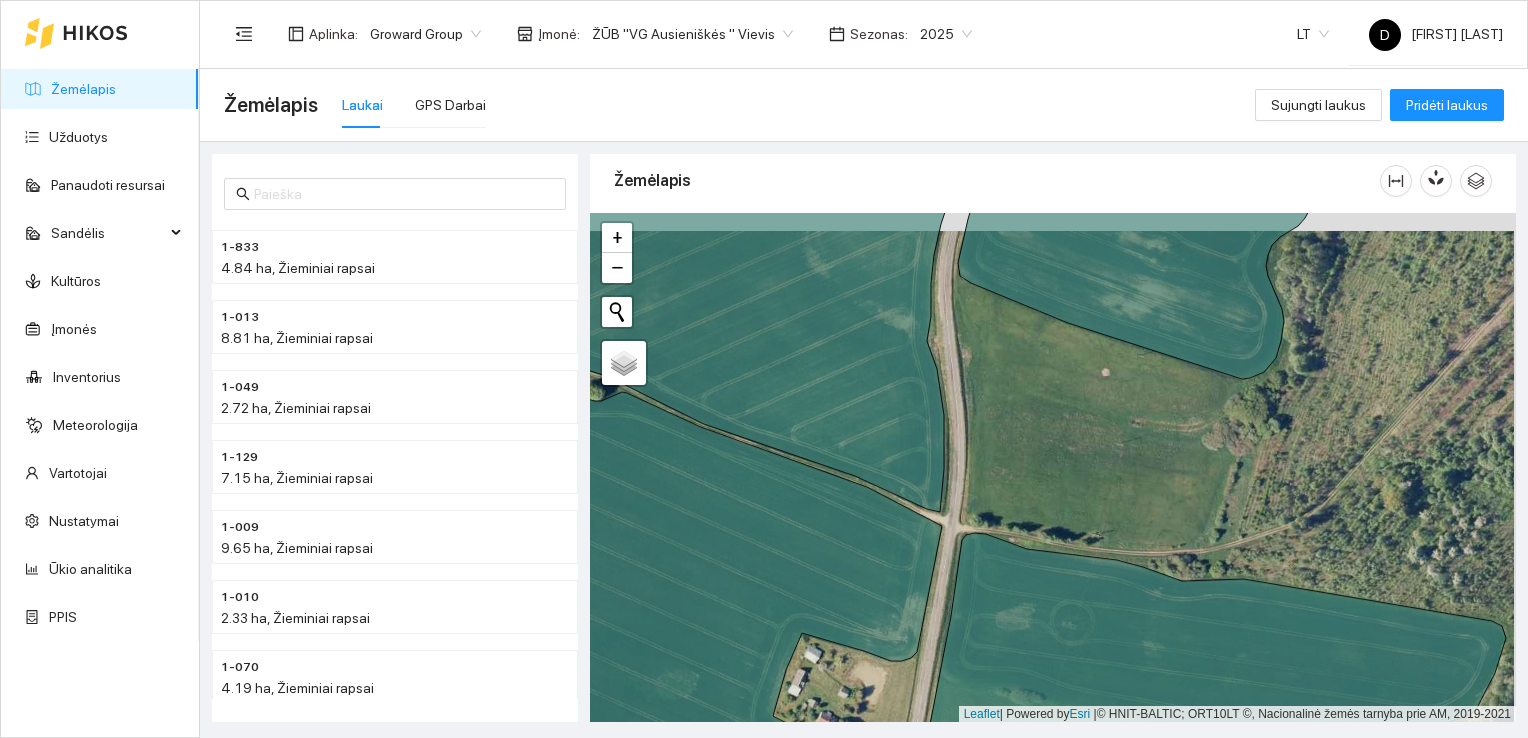 click at bounding box center [1053, 468] 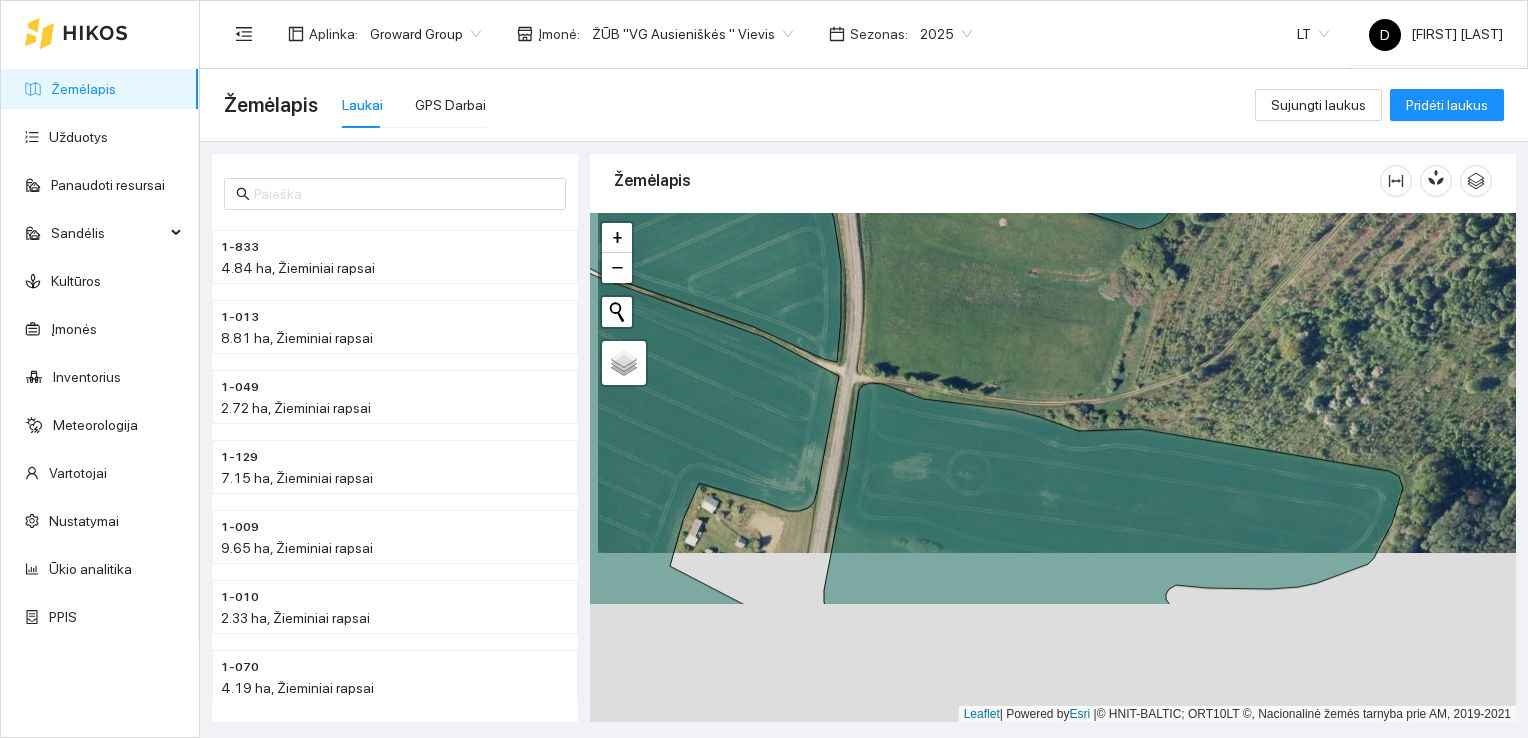 drag, startPoint x: 1032, startPoint y: 436, endPoint x: 1040, endPoint y: 266, distance: 170.18813 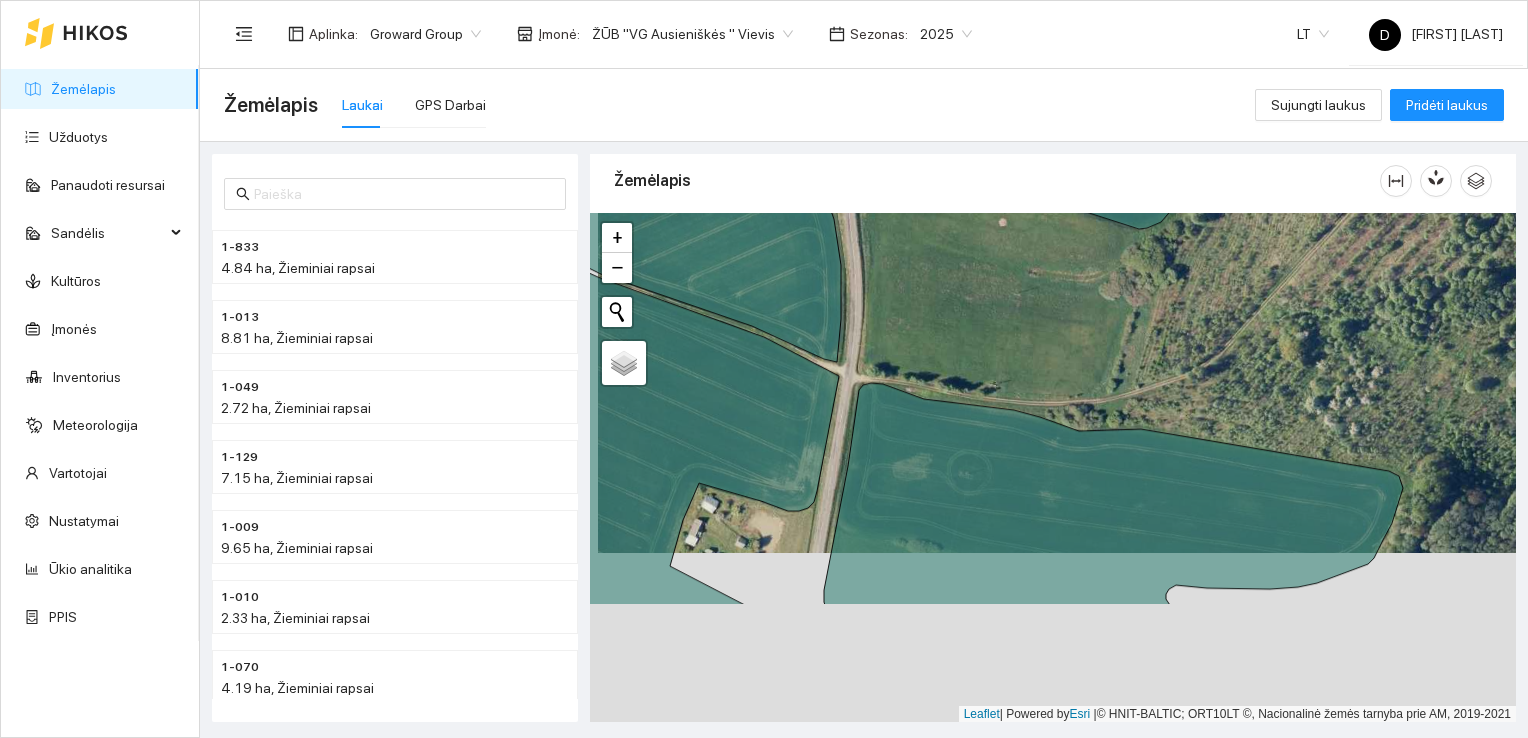 click at bounding box center (1053, 468) 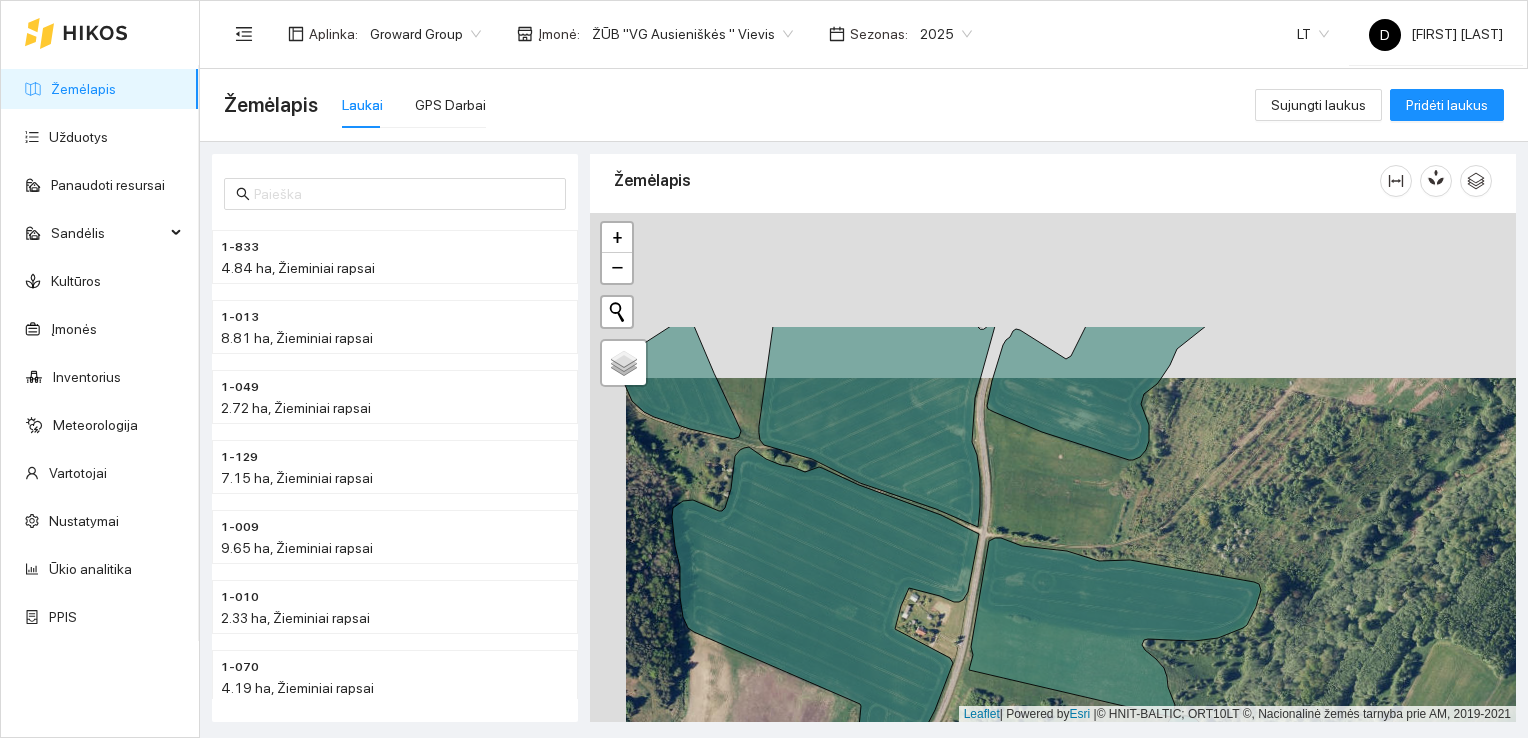 drag, startPoint x: 1034, startPoint y: 317, endPoint x: 1070, endPoint y: 482, distance: 168.88162 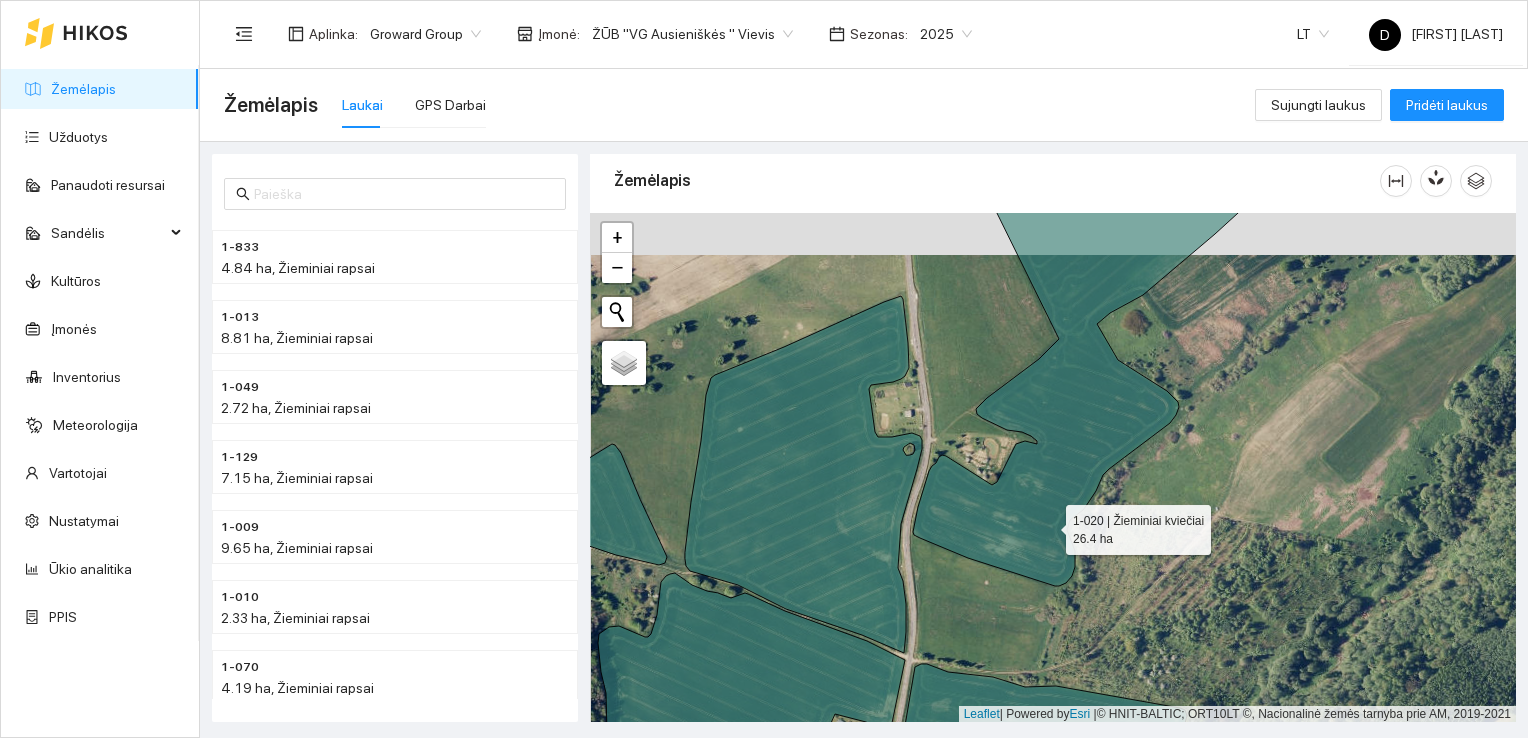 drag, startPoint x: 1047, startPoint y: 479, endPoint x: 1047, endPoint y: 525, distance: 46 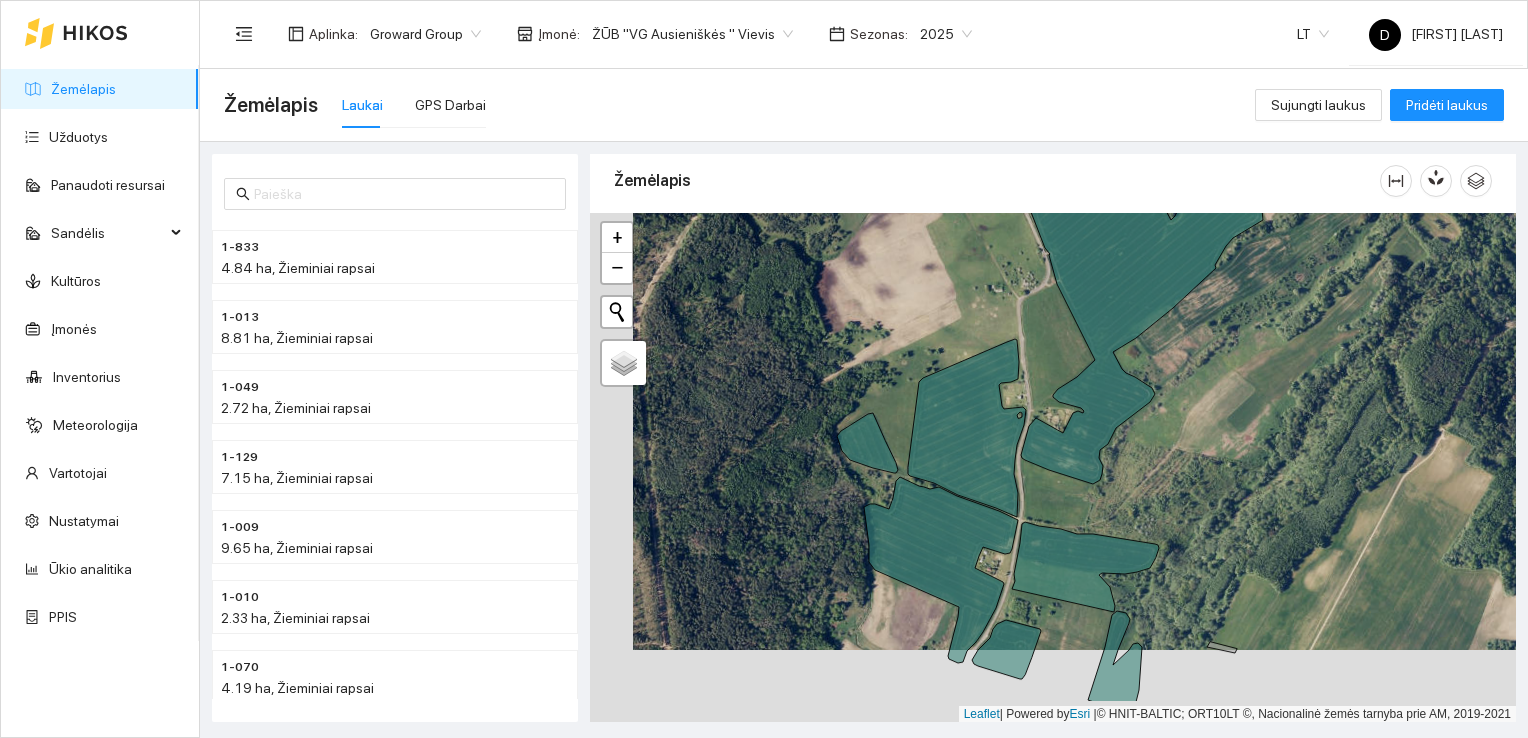 drag, startPoint x: 1028, startPoint y: 592, endPoint x: 1071, endPoint y: 518, distance: 85.58621 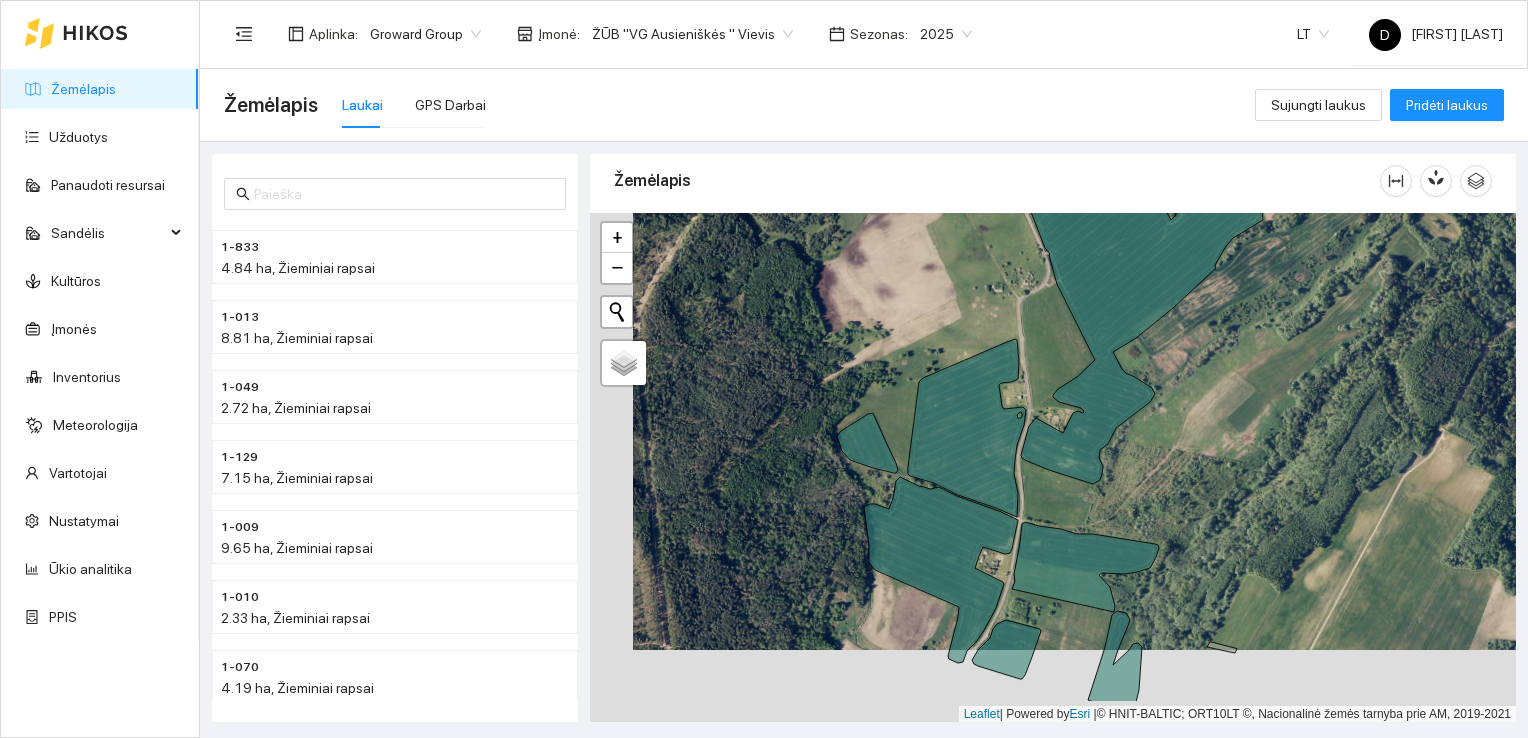 click at bounding box center [1053, 468] 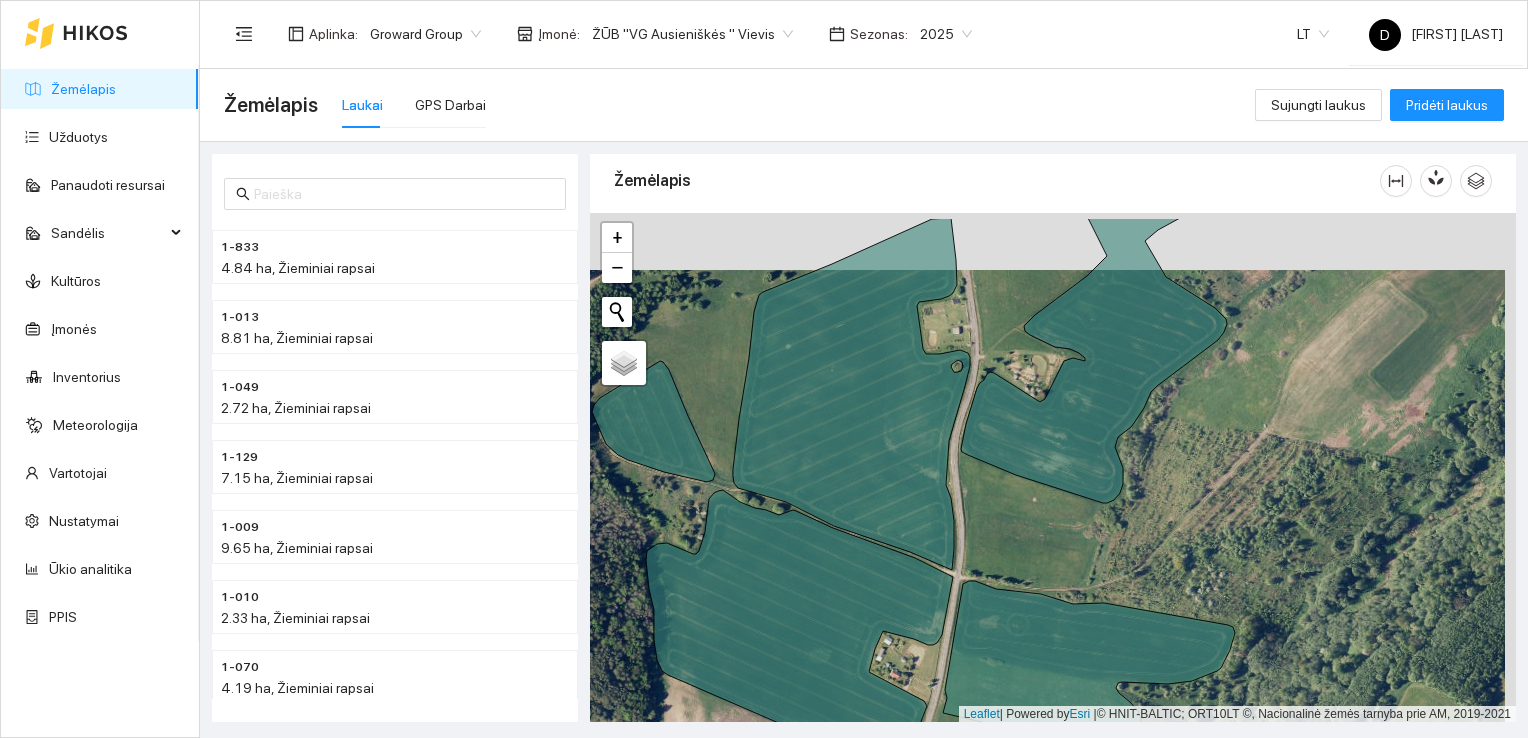 drag, startPoint x: 1061, startPoint y: 476, endPoint x: 1017, endPoint y: 577, distance: 110.16805 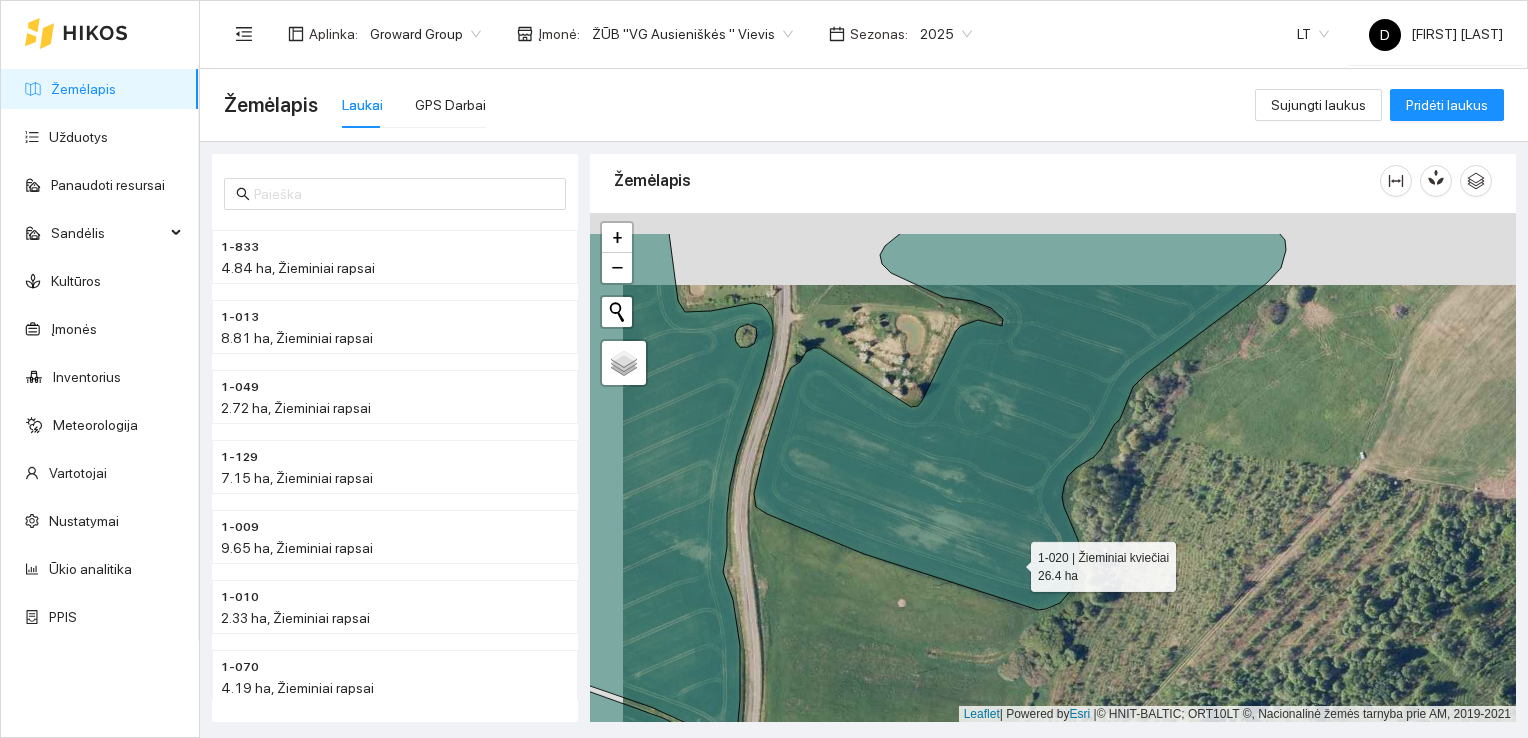 drag, startPoint x: 980, startPoint y: 488, endPoint x: 1013, endPoint y: 560, distance: 79.20227 